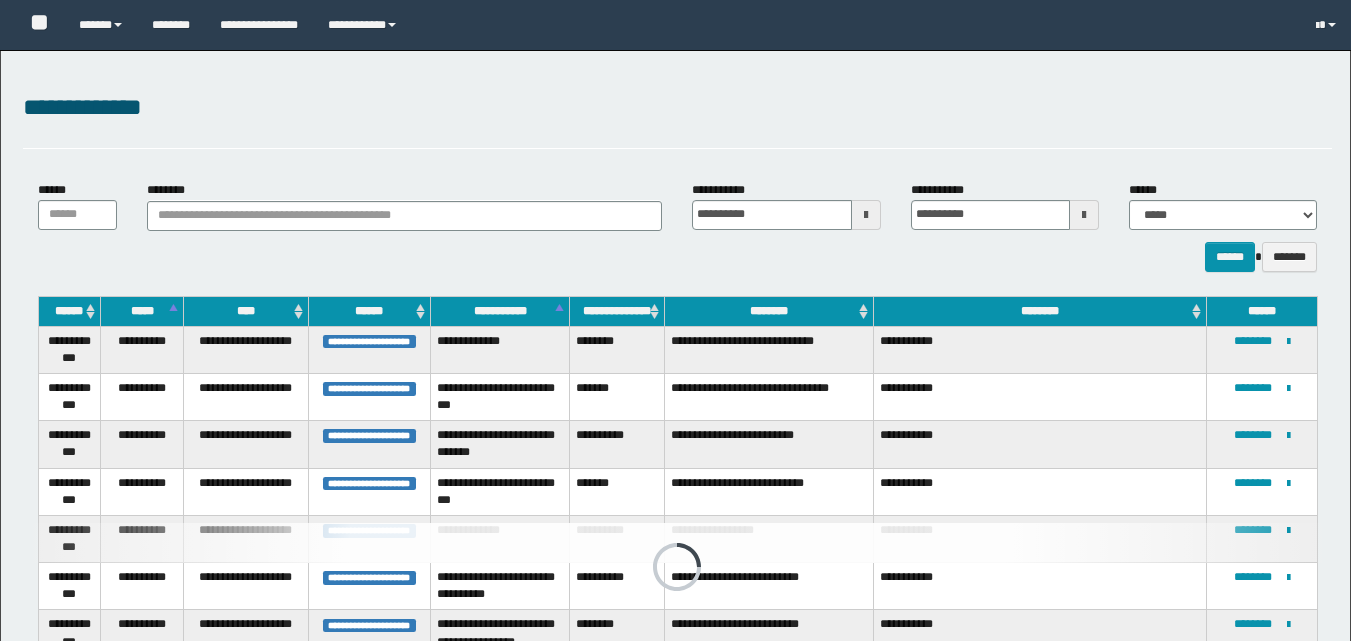 select on "***" 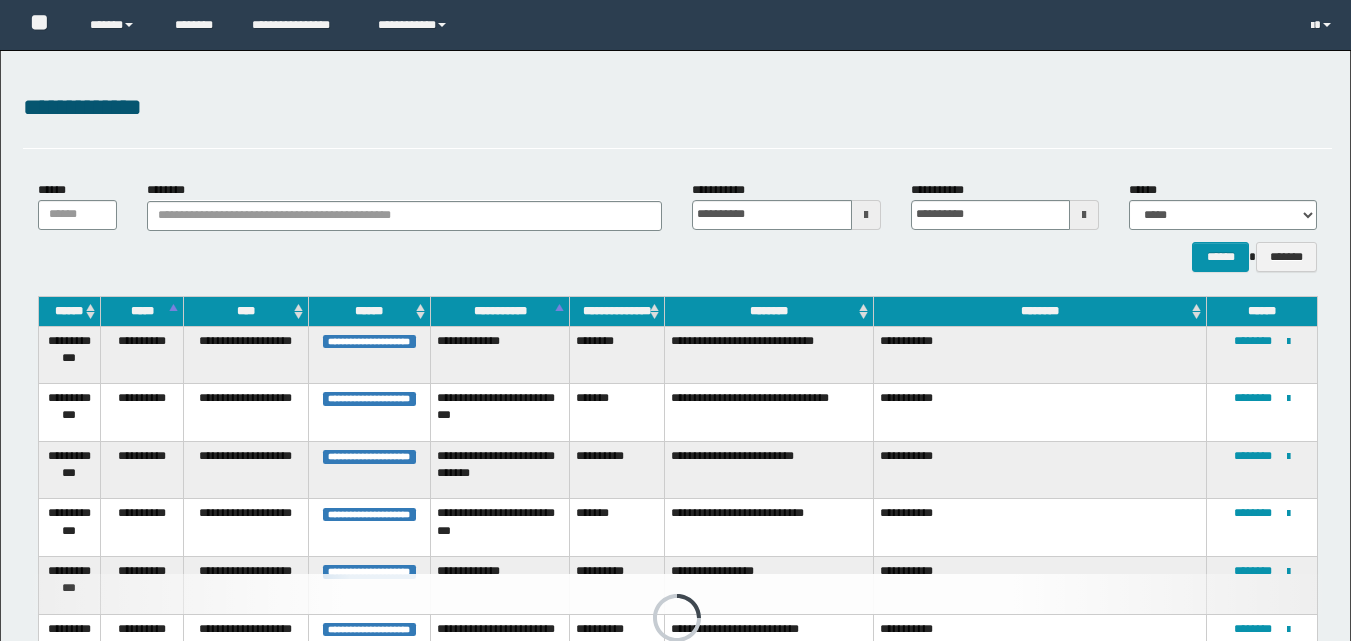 scroll, scrollTop: 400, scrollLeft: 0, axis: vertical 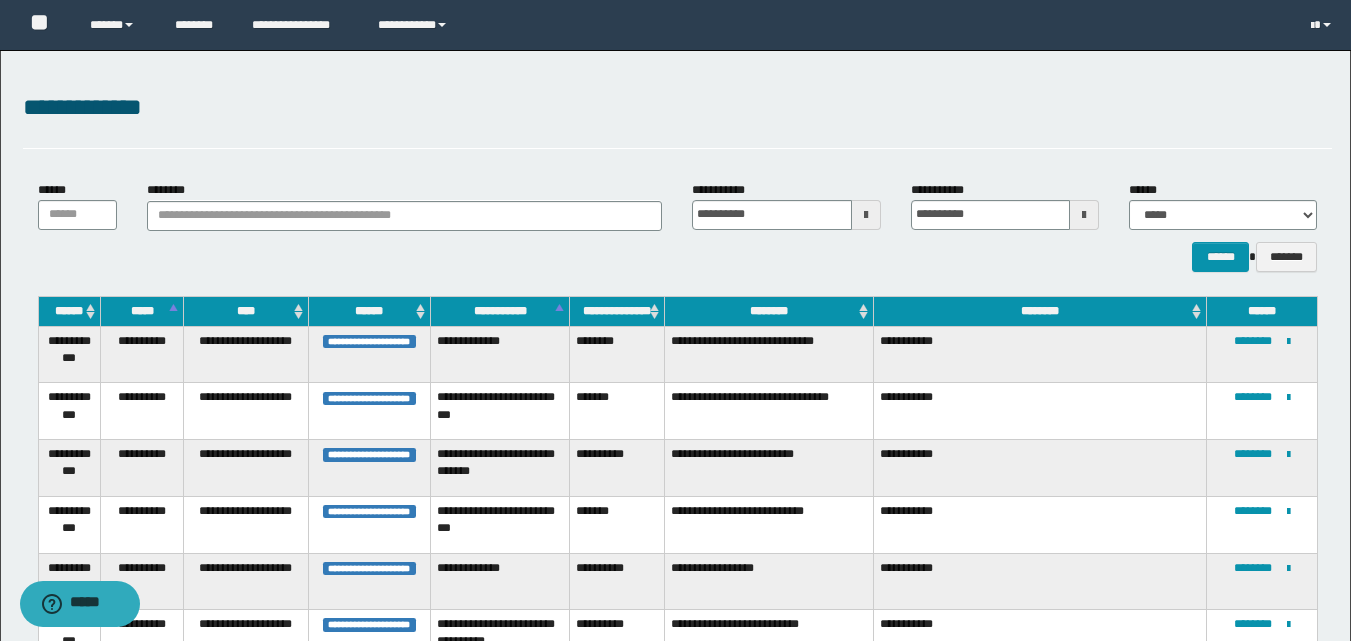 click on "**********" at bounding box center [769, 468] 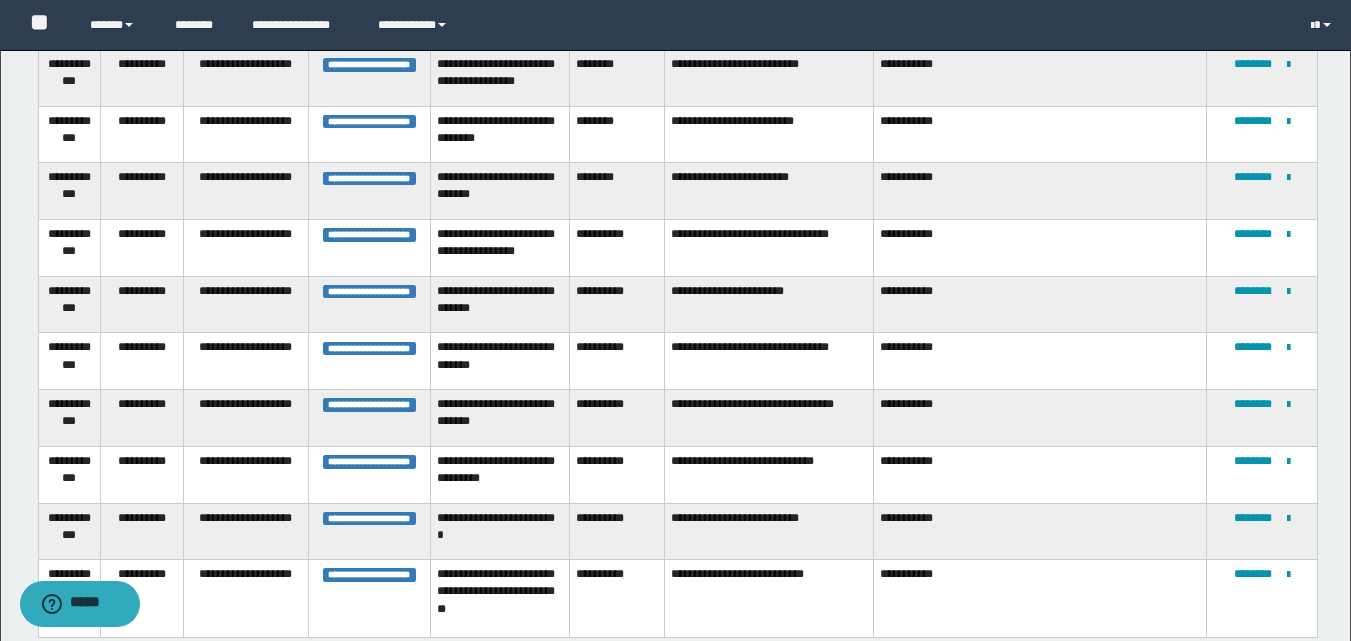 scroll, scrollTop: 770, scrollLeft: 0, axis: vertical 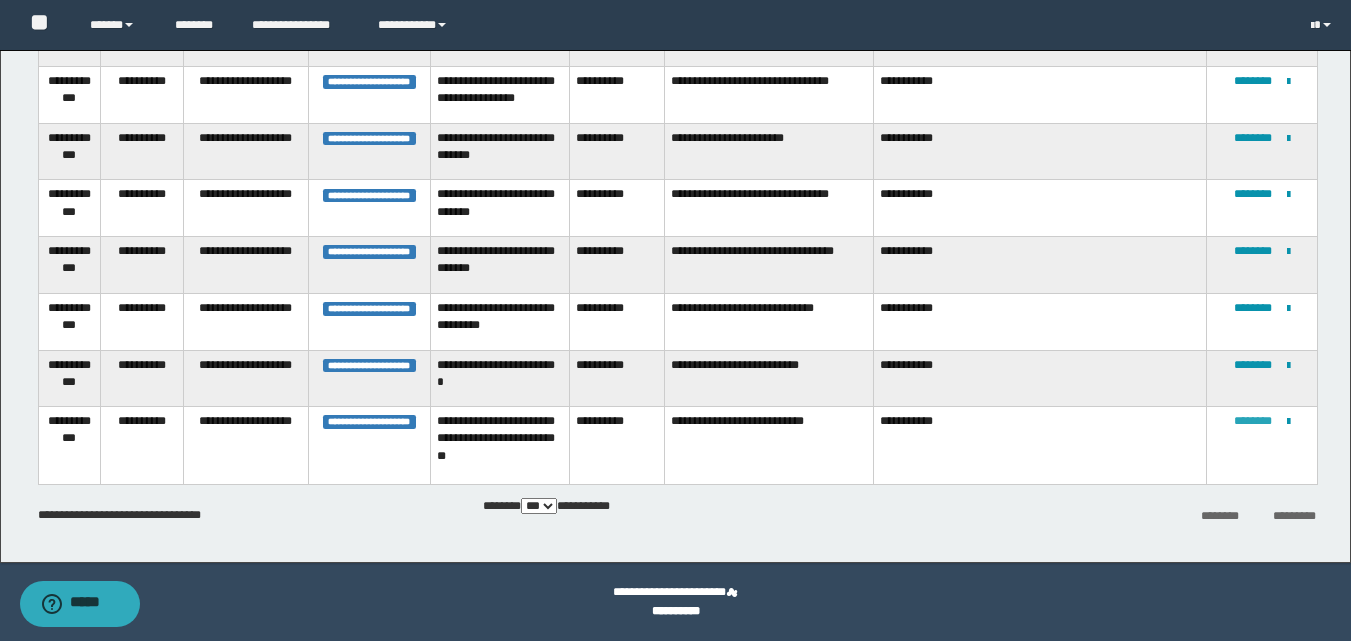 click on "********" at bounding box center [1253, 421] 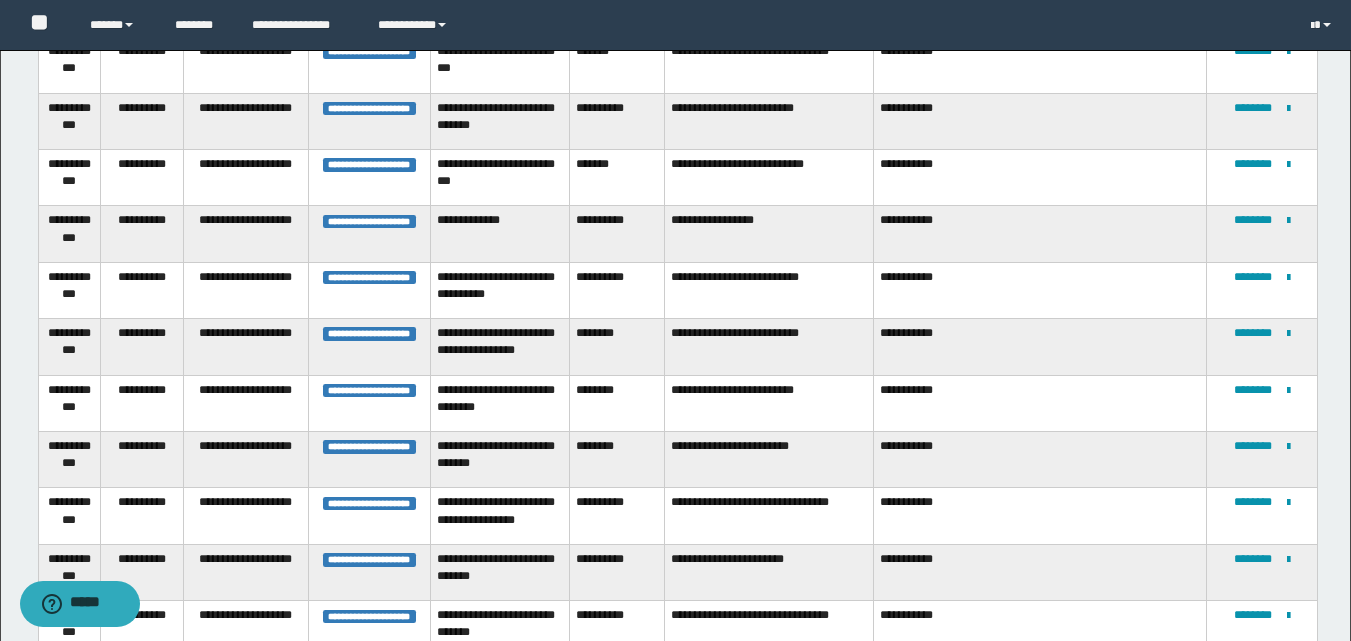 scroll, scrollTop: 300, scrollLeft: 0, axis: vertical 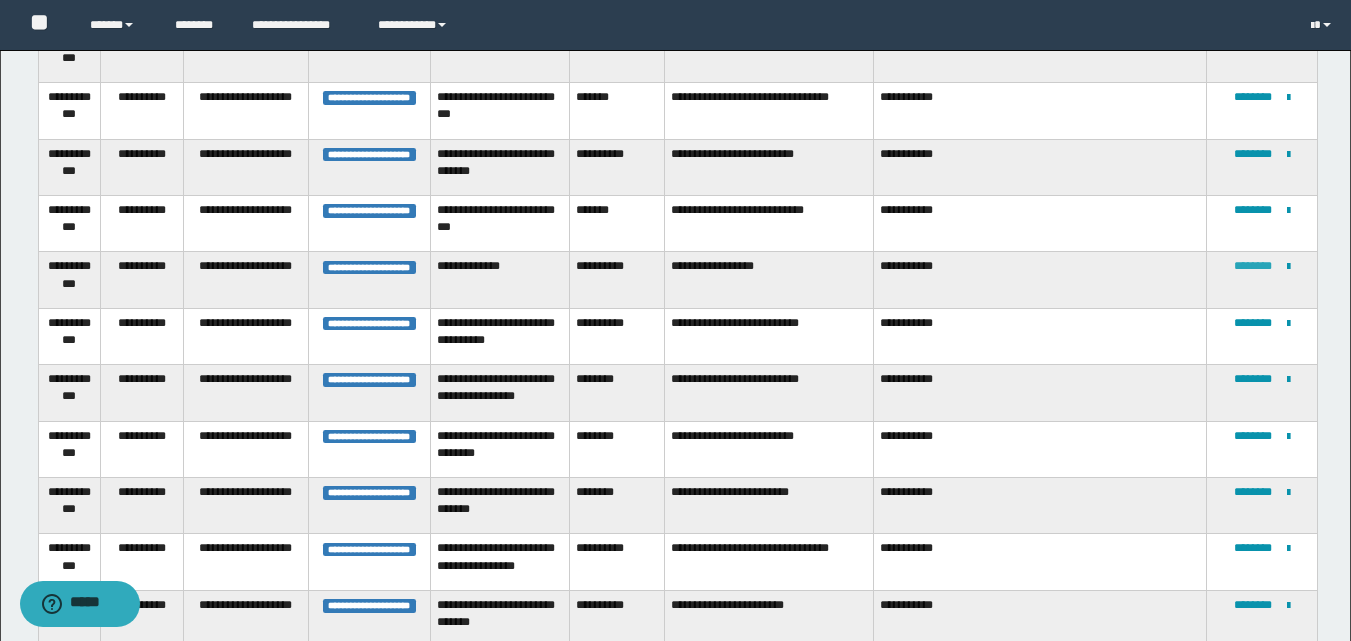 click on "********" at bounding box center (1253, 266) 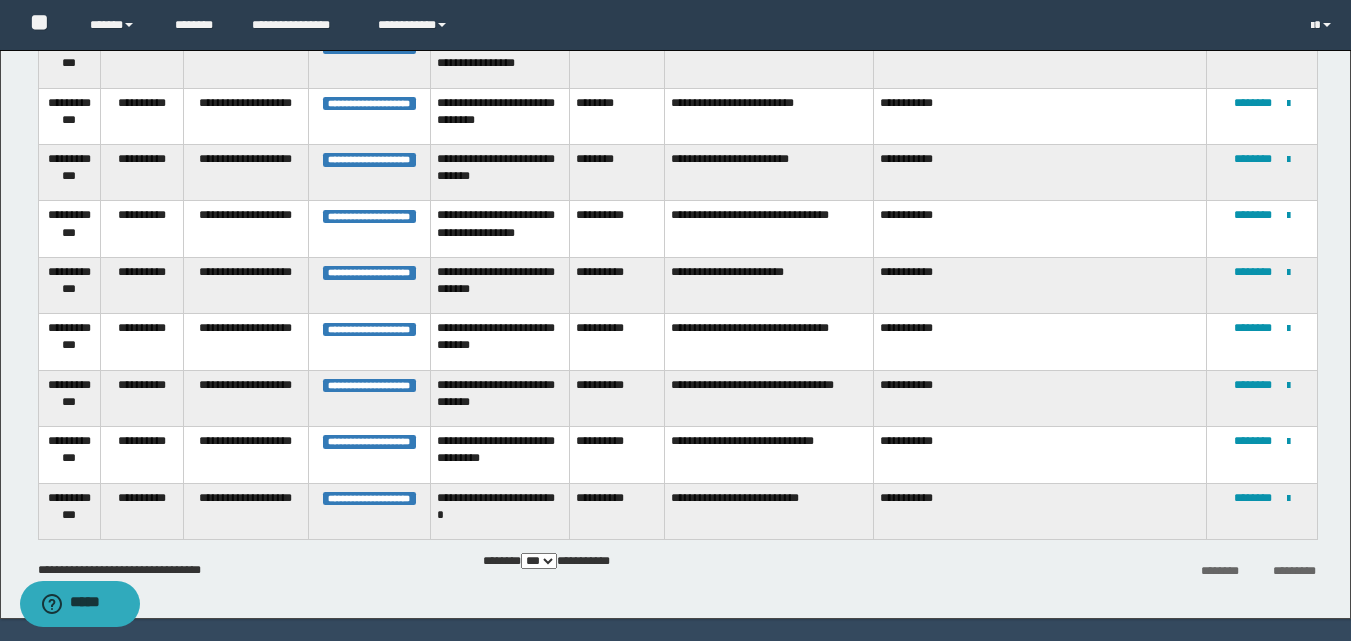 scroll, scrollTop: 689, scrollLeft: 0, axis: vertical 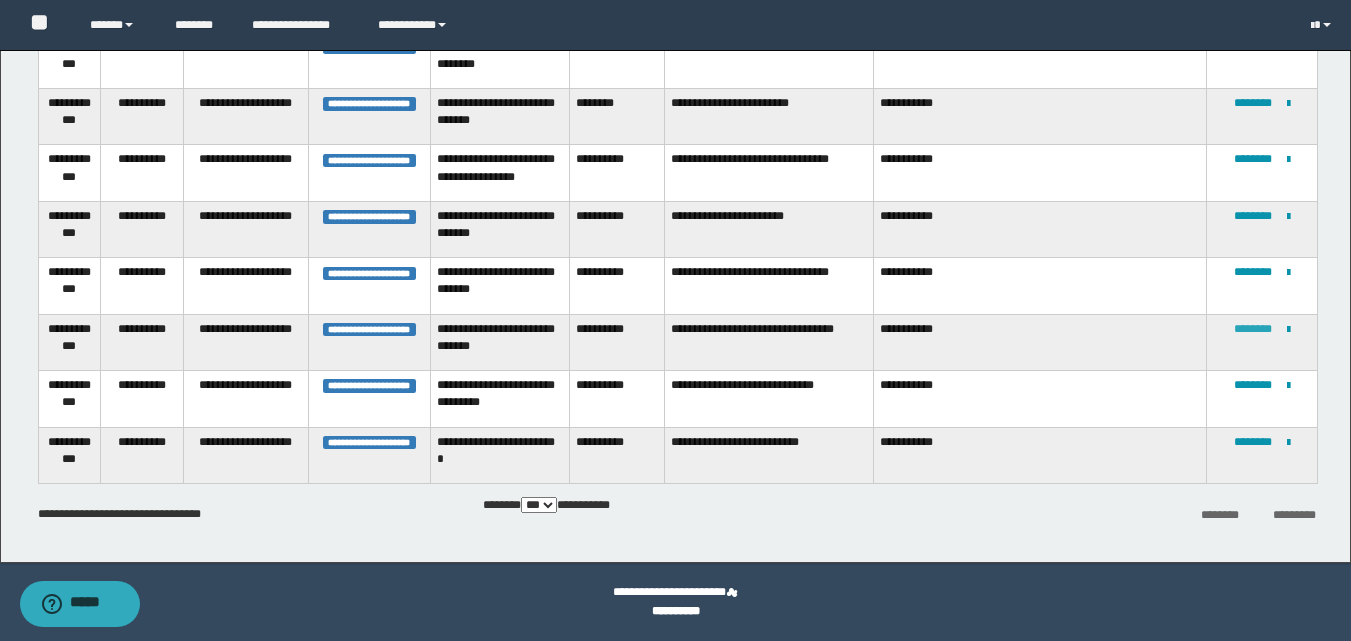 click on "********" at bounding box center (1253, 329) 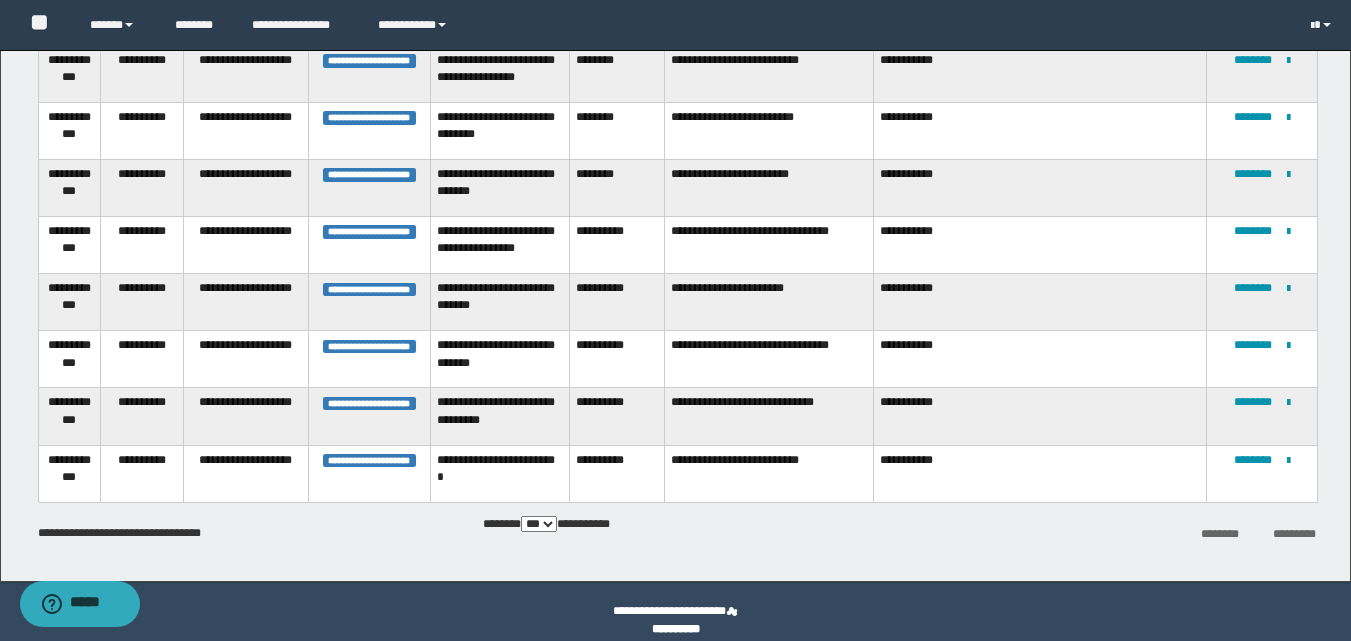 scroll, scrollTop: 641, scrollLeft: 0, axis: vertical 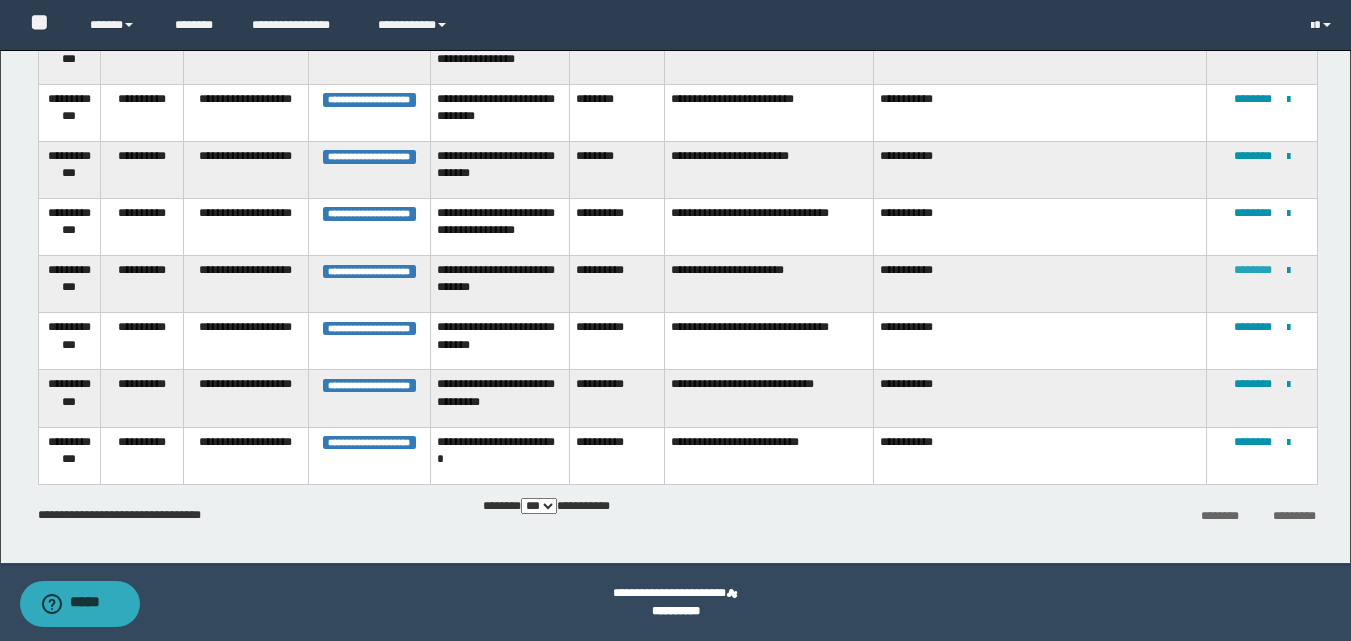 click on "********" at bounding box center (1253, 270) 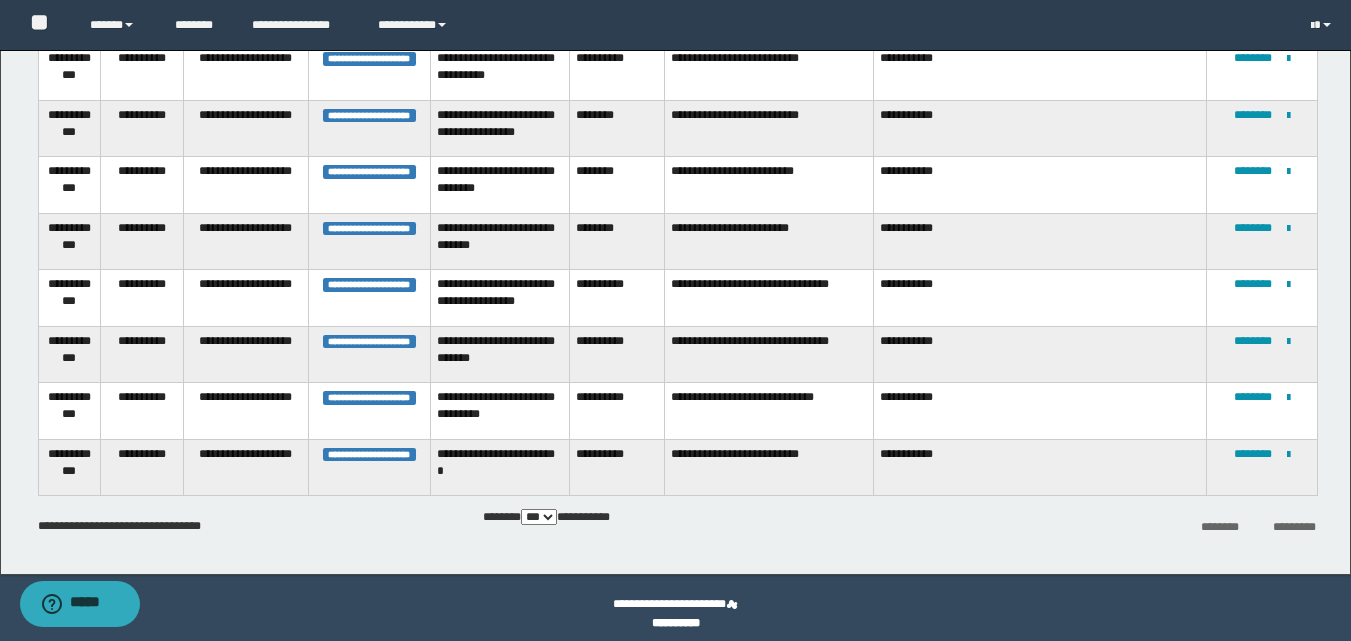 scroll, scrollTop: 566, scrollLeft: 0, axis: vertical 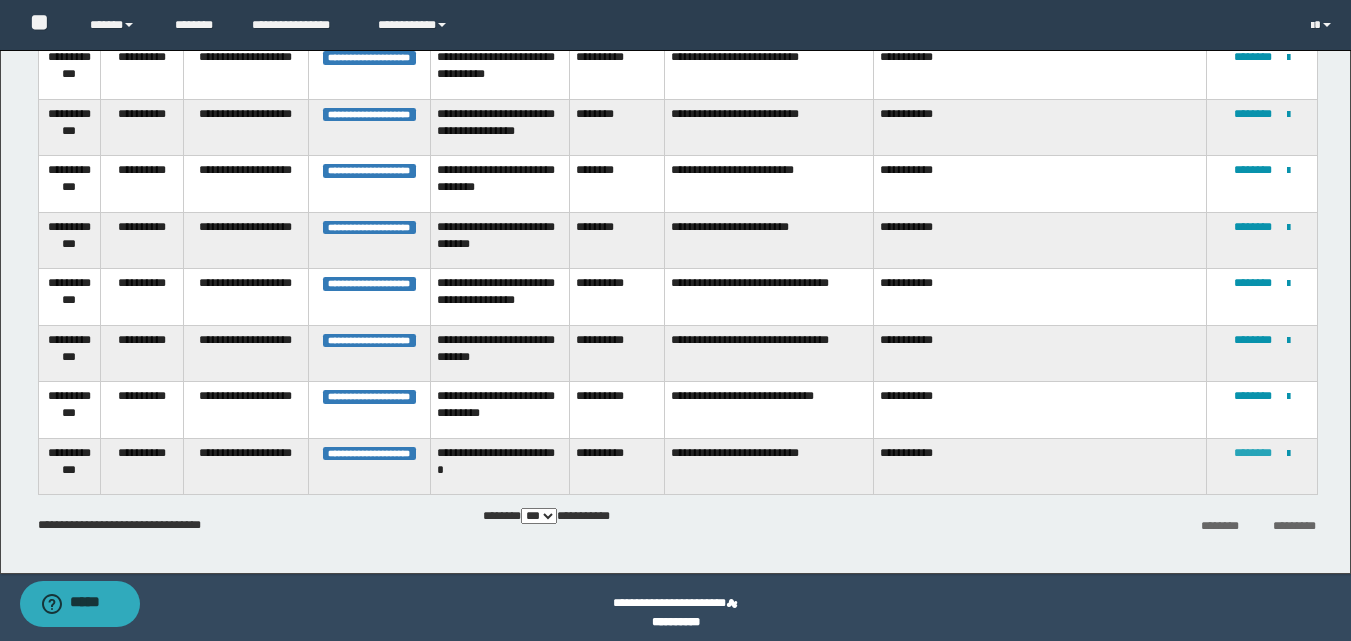 click on "********" at bounding box center [1253, 453] 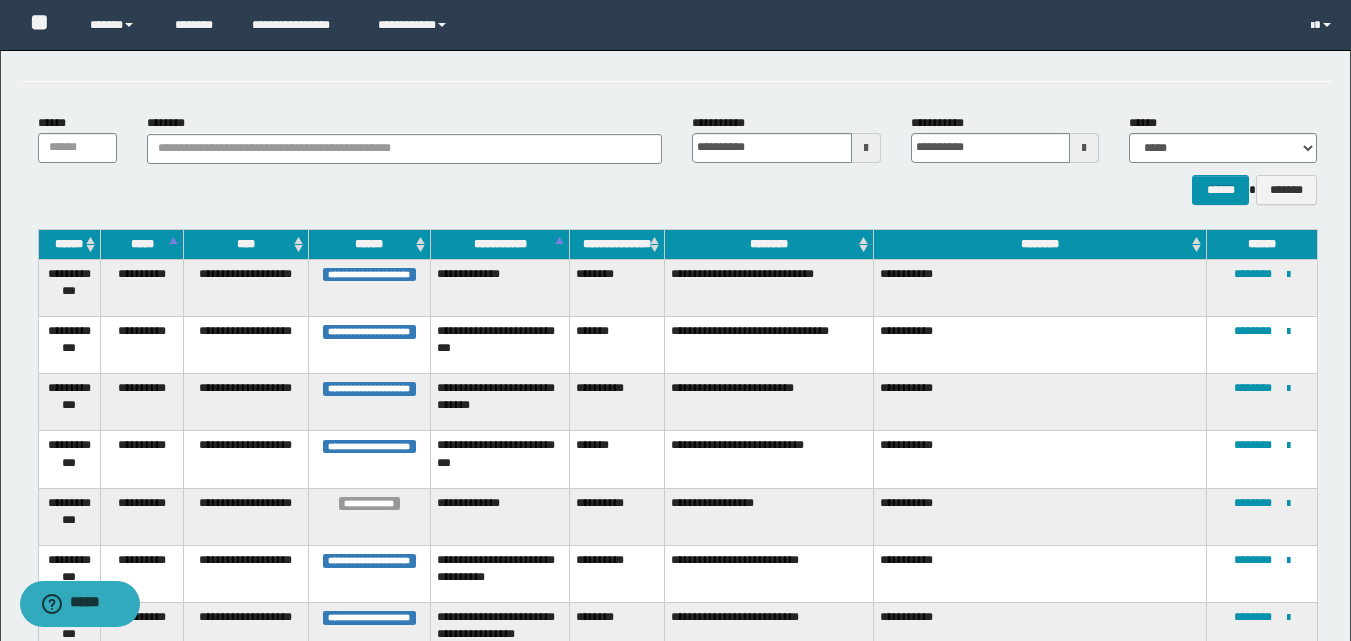 scroll, scrollTop: 100, scrollLeft: 0, axis: vertical 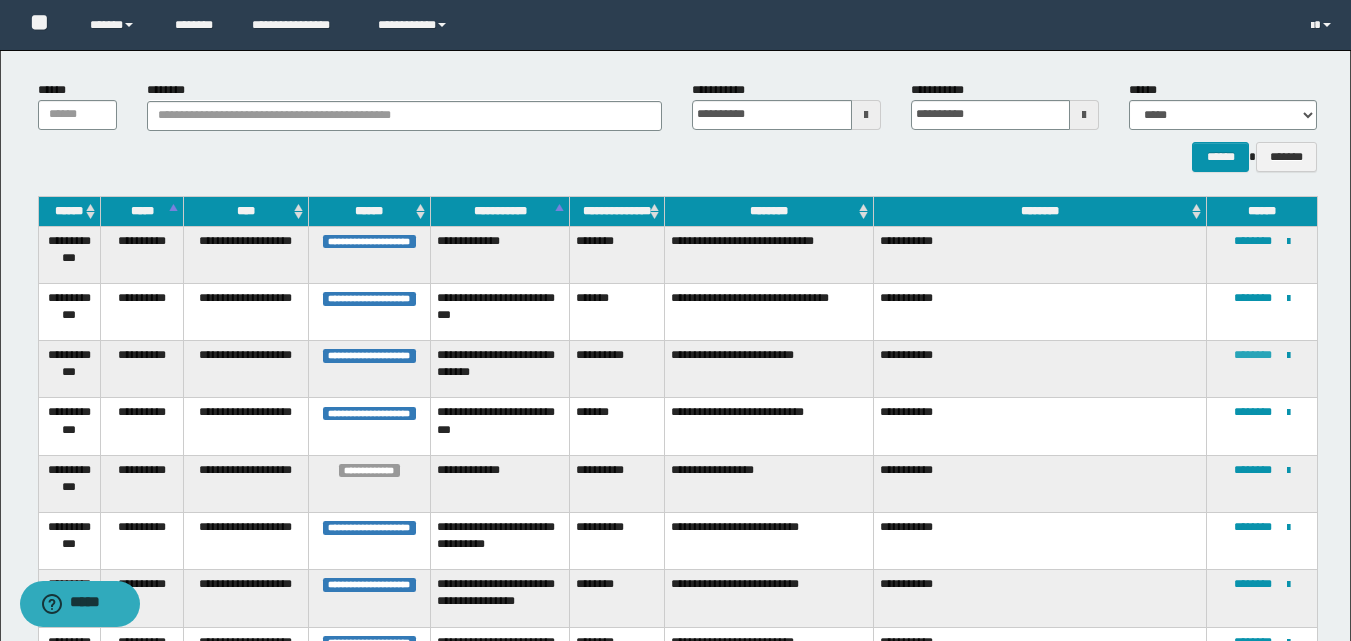 click on "********" at bounding box center (1253, 355) 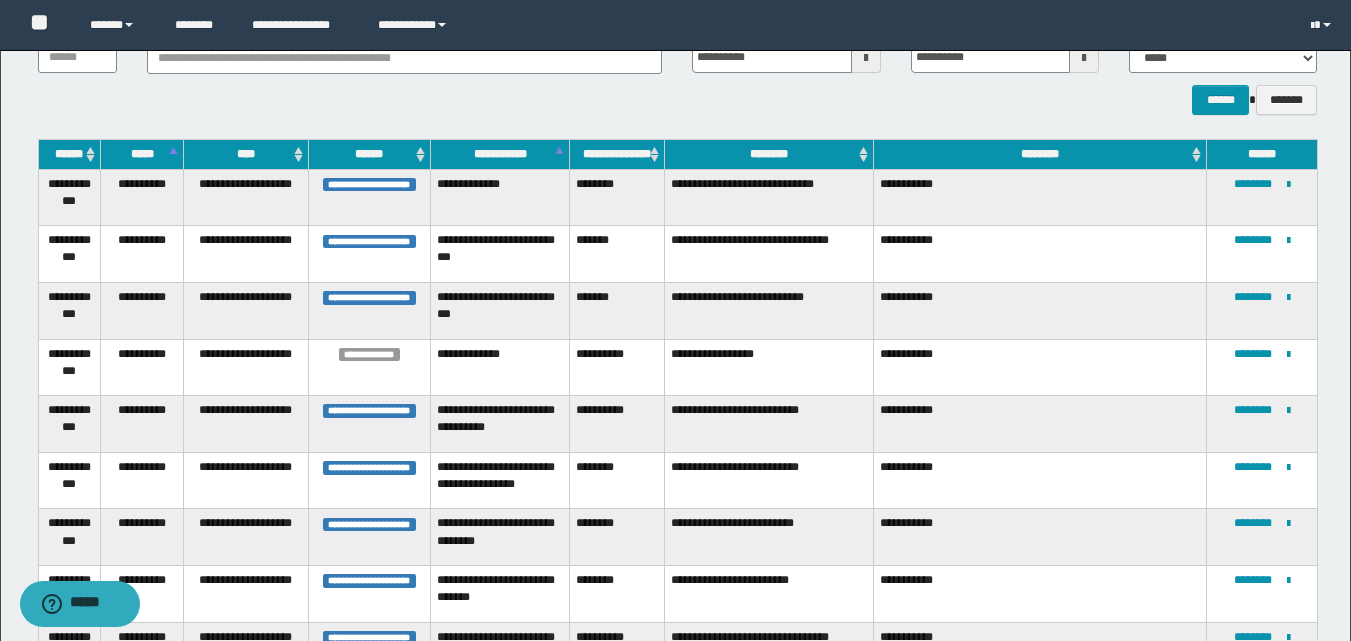 scroll, scrollTop: 200, scrollLeft: 0, axis: vertical 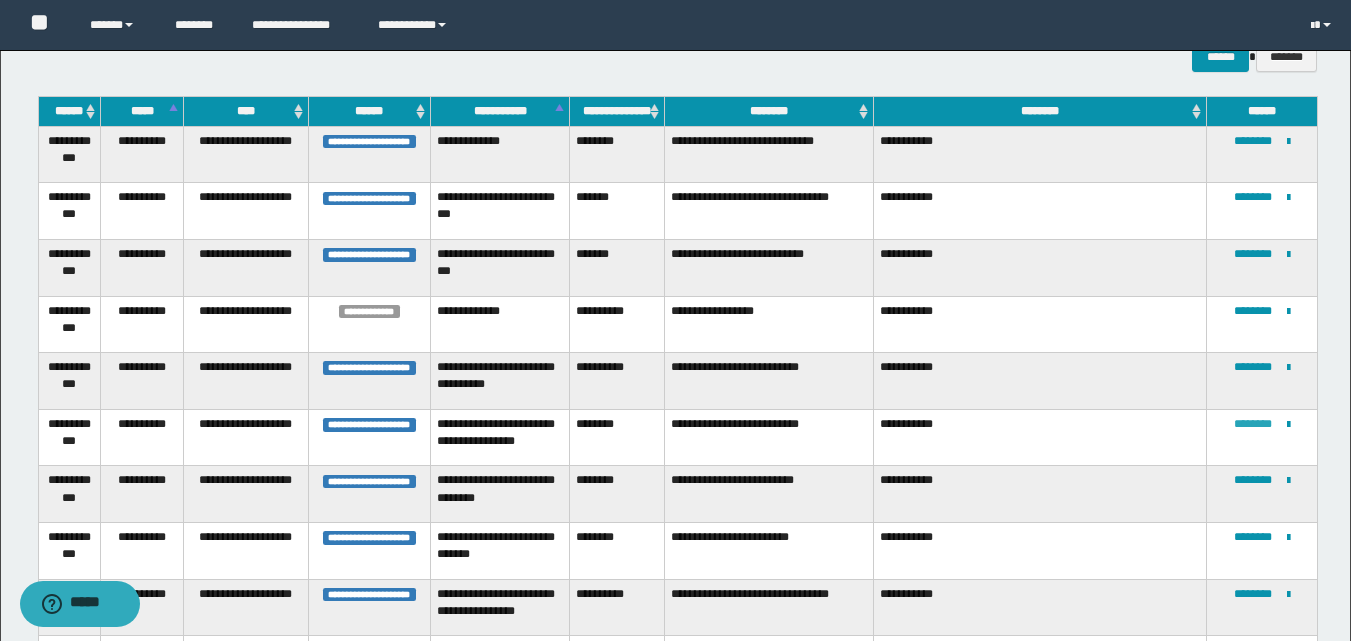 click on "********" at bounding box center [1253, 424] 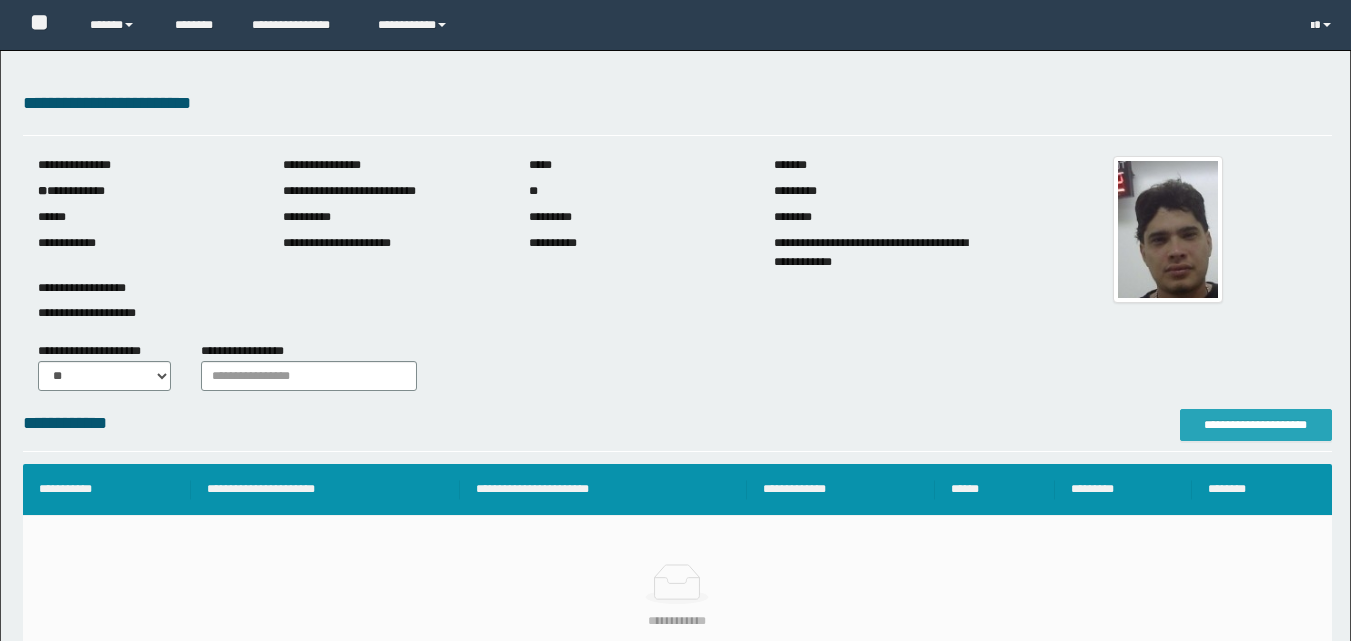 scroll, scrollTop: 0, scrollLeft: 0, axis: both 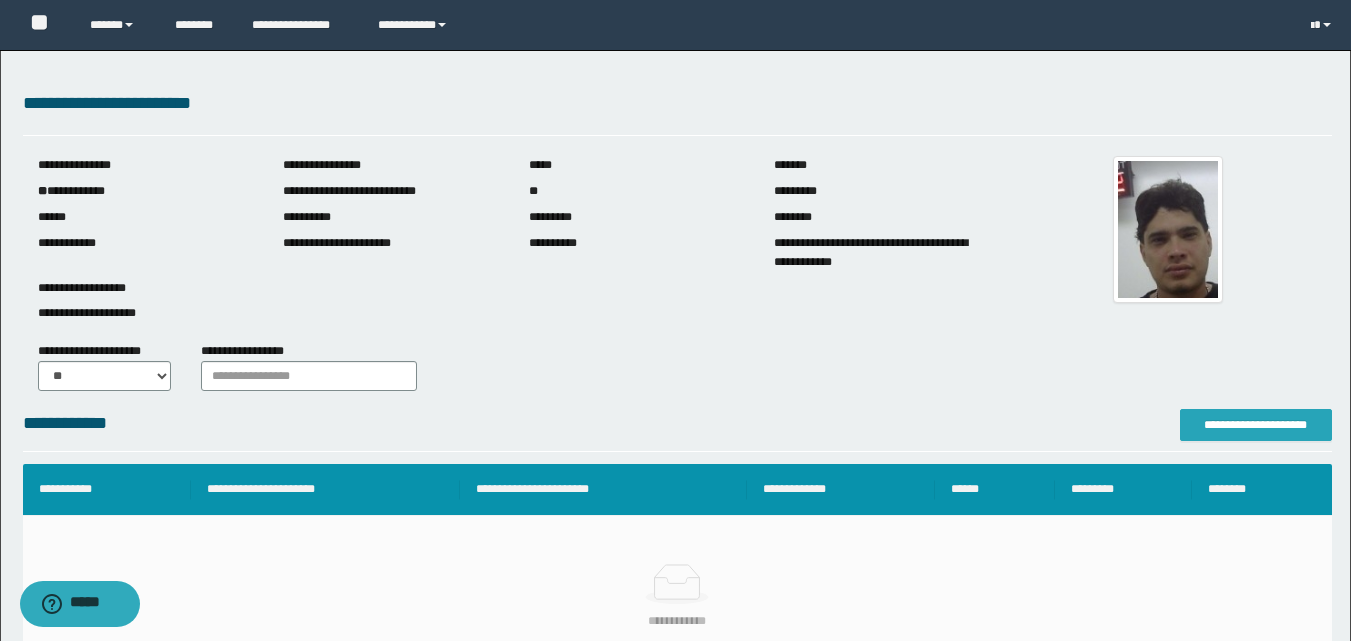 click on "**********" at bounding box center [1256, 425] 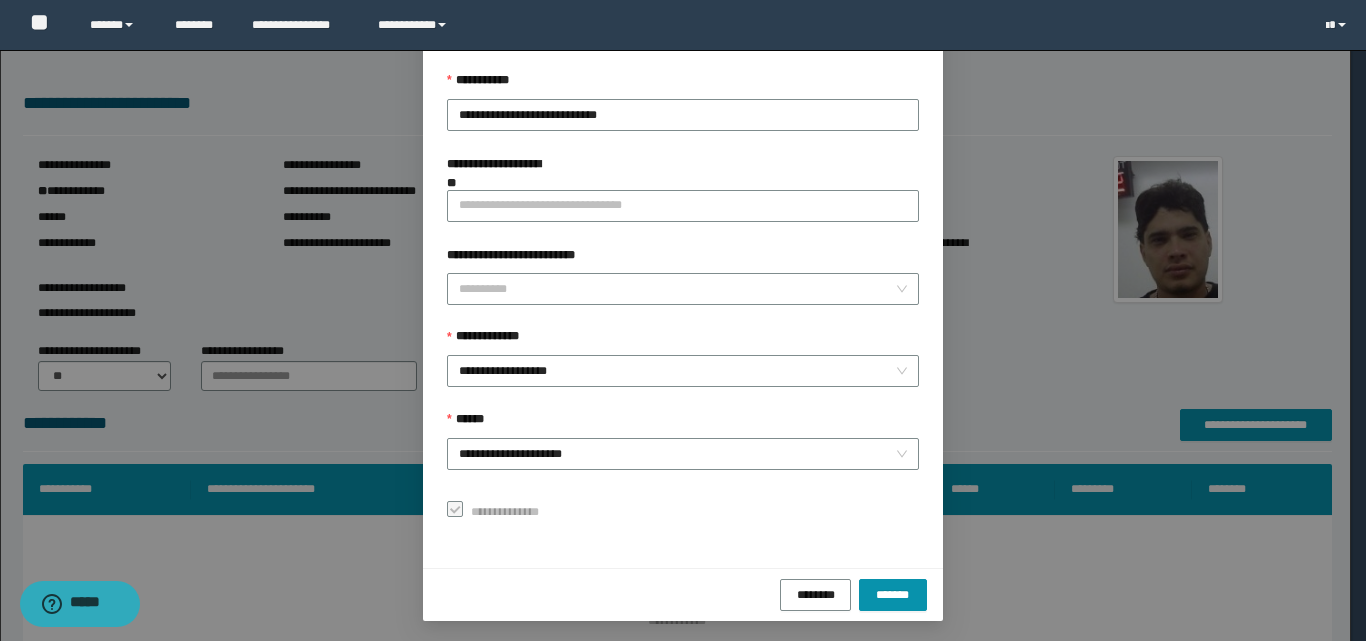 scroll, scrollTop: 111, scrollLeft: 0, axis: vertical 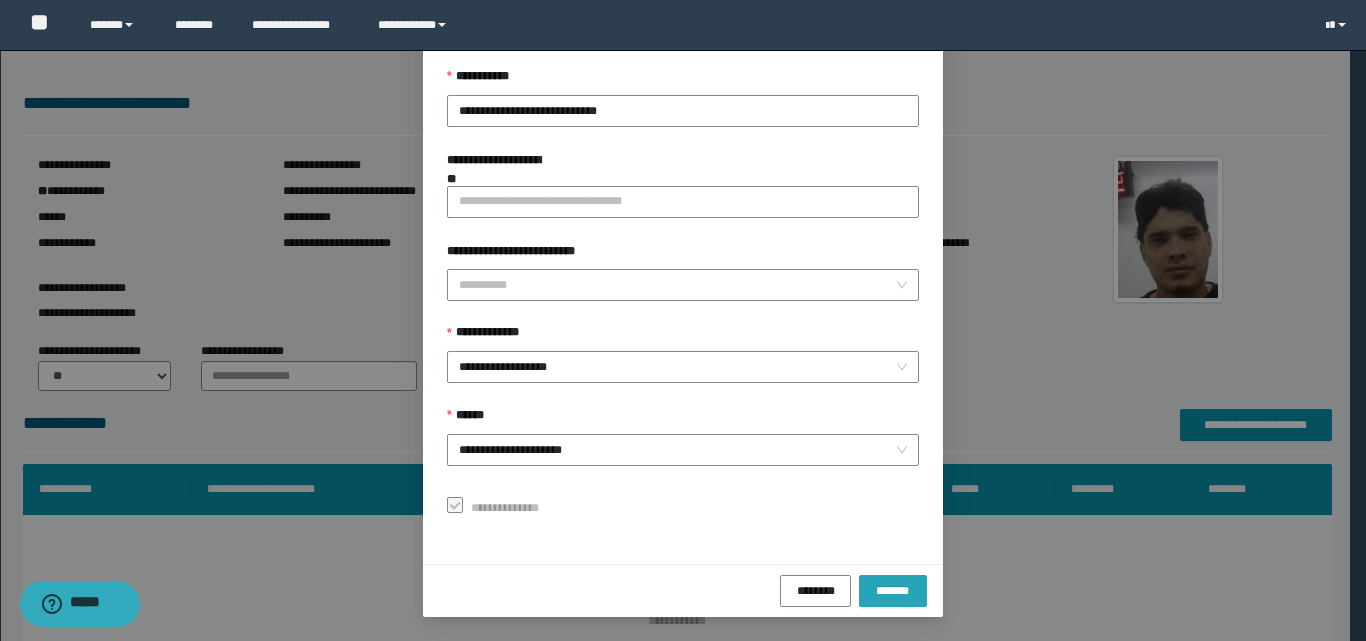 click on "*******" at bounding box center [893, 590] 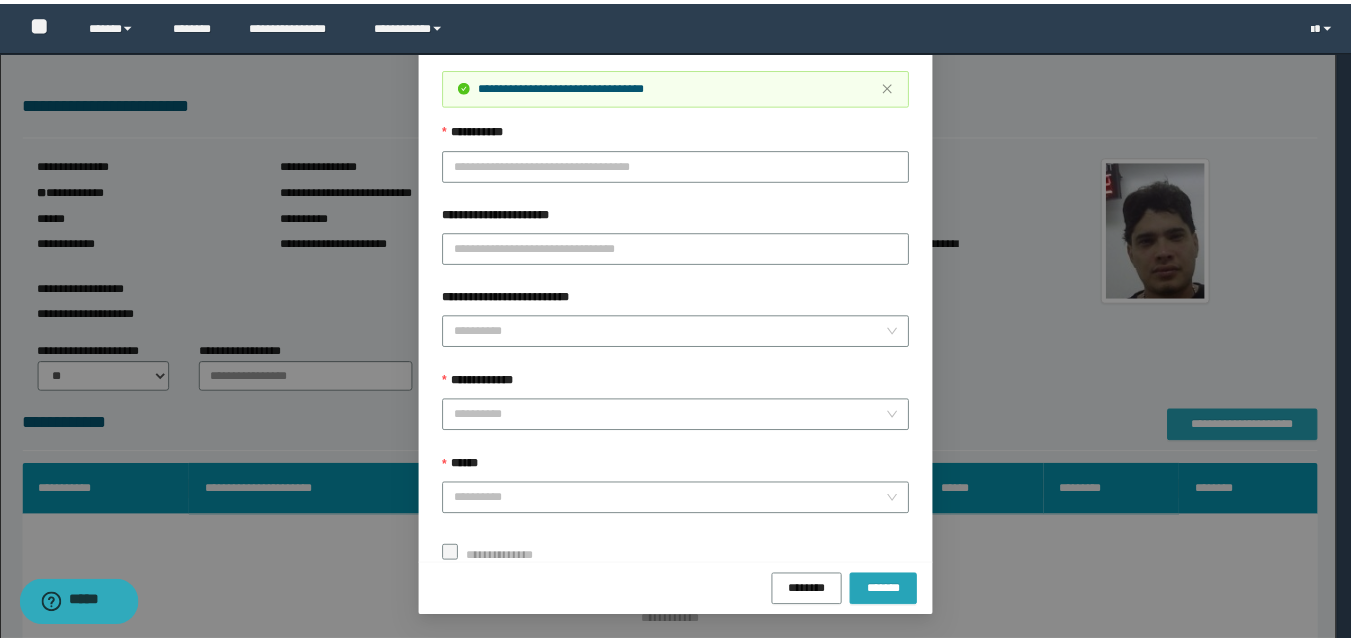 scroll, scrollTop: 0, scrollLeft: 0, axis: both 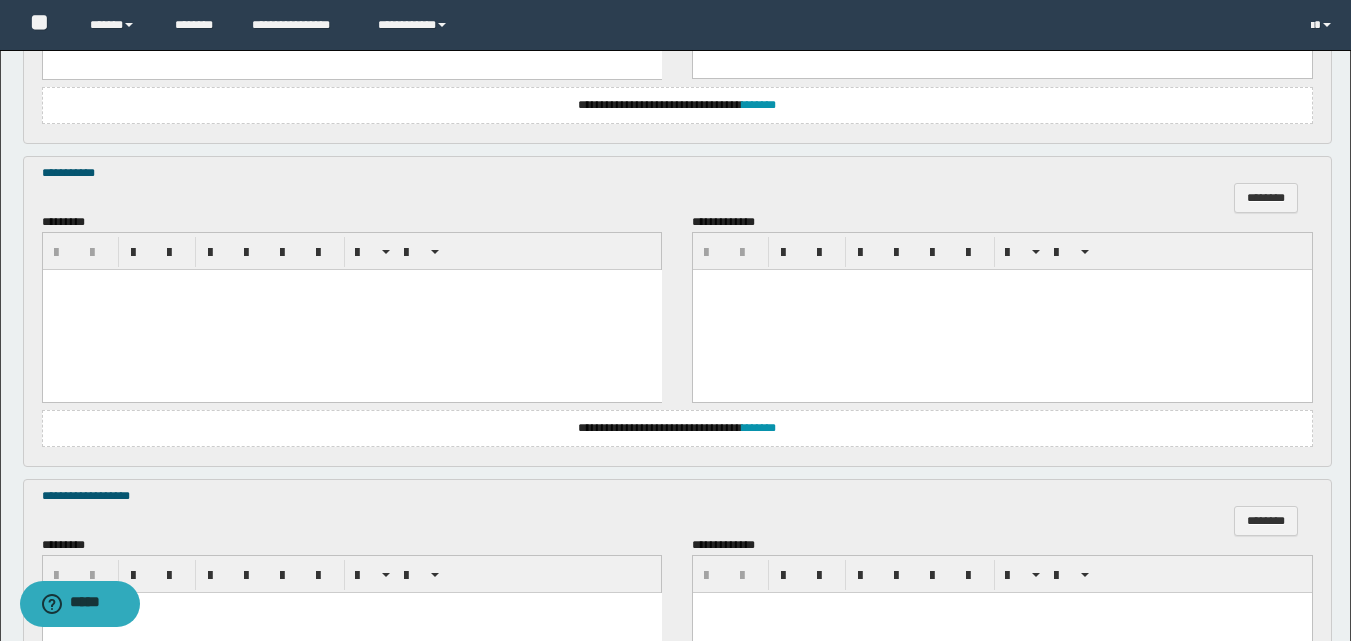 click at bounding box center [351, 310] 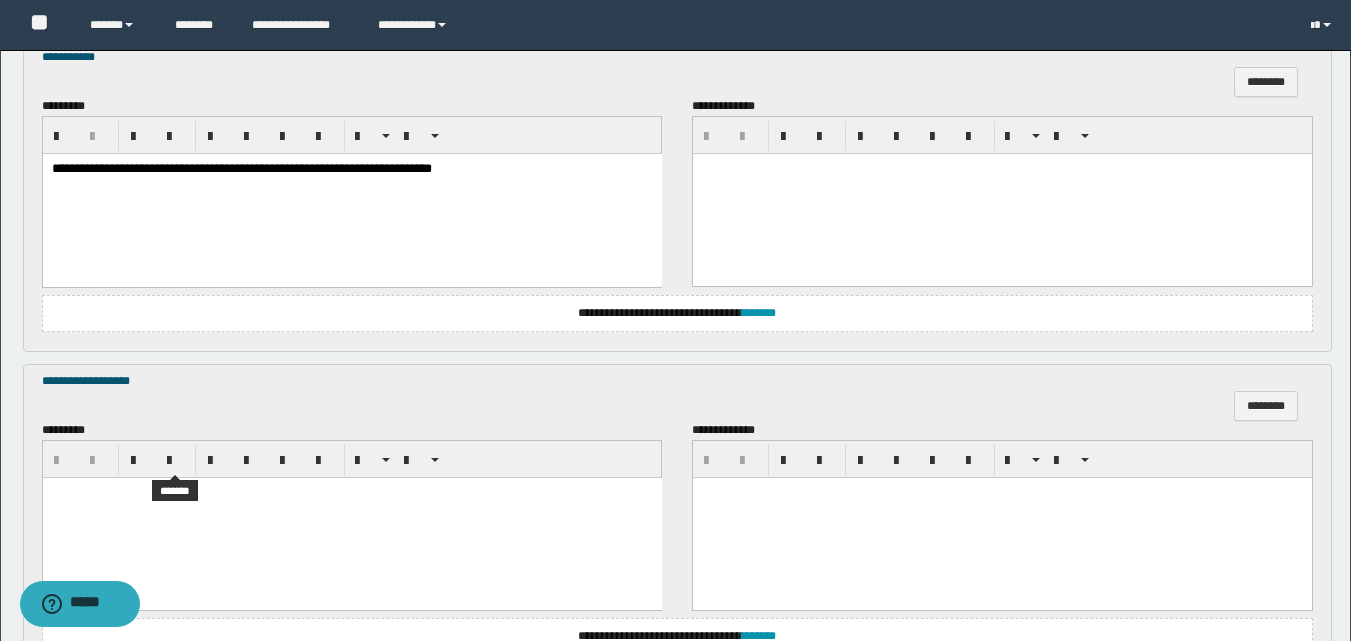 scroll, scrollTop: 1200, scrollLeft: 0, axis: vertical 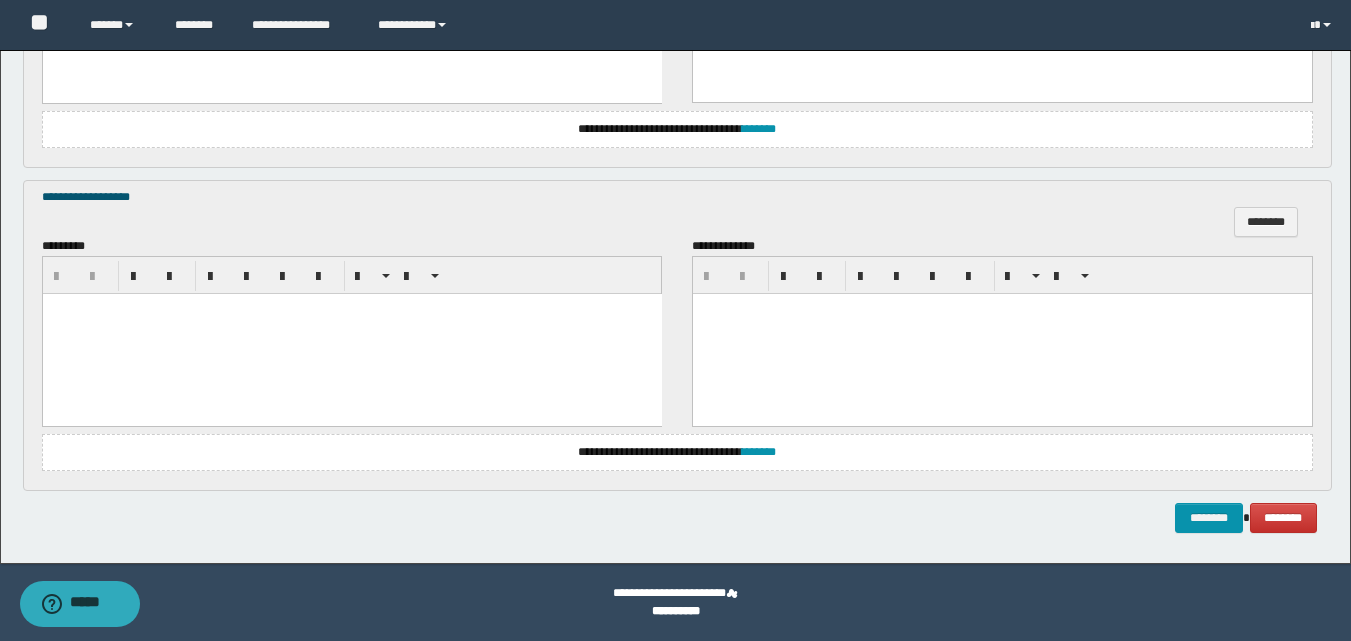 click at bounding box center [351, 333] 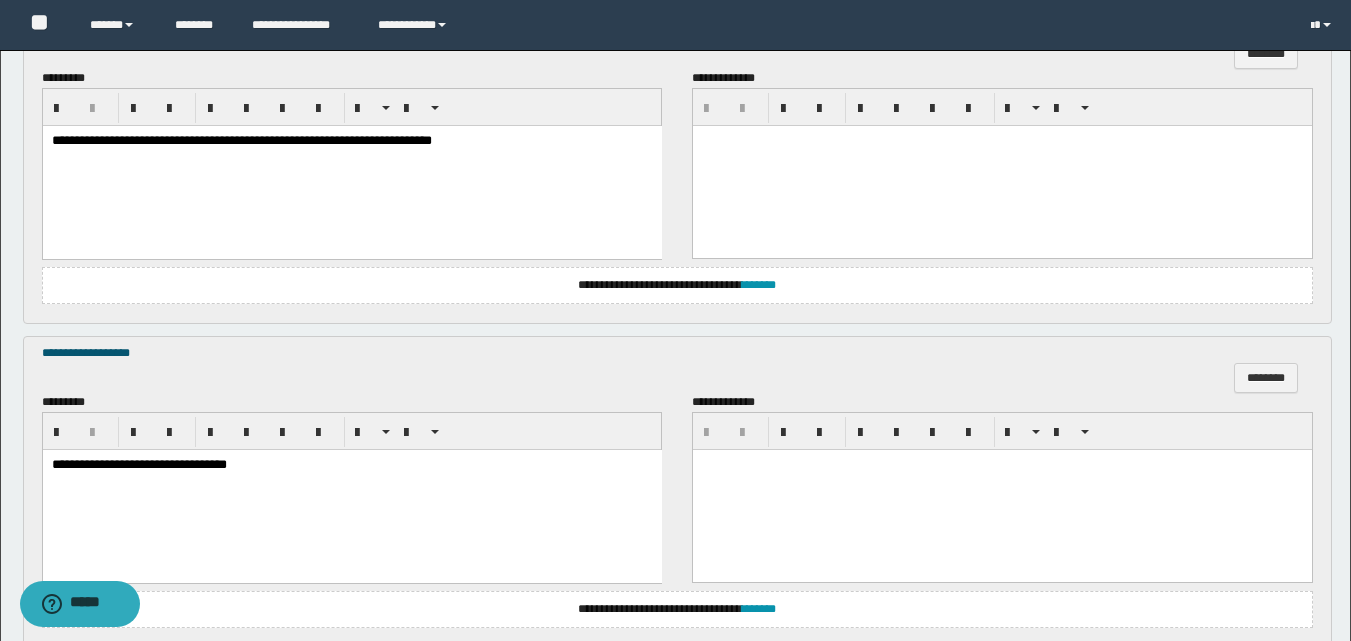 scroll, scrollTop: 1201, scrollLeft: 0, axis: vertical 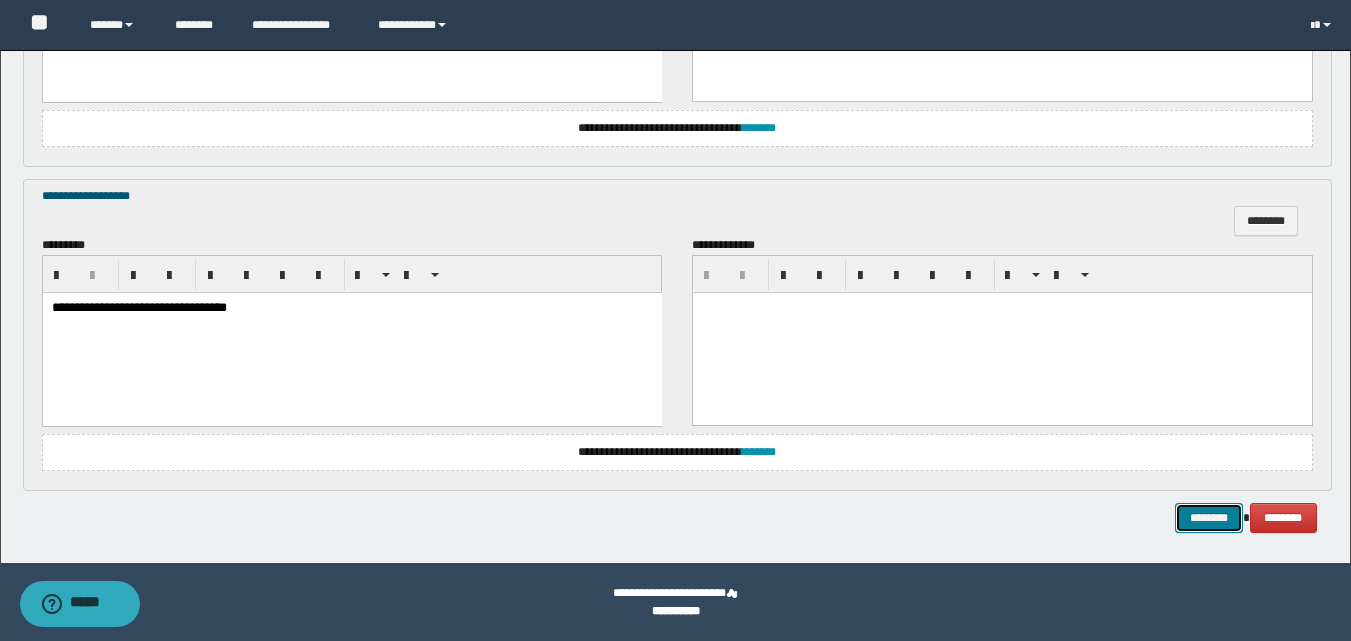 drag, startPoint x: 1220, startPoint y: 517, endPoint x: 1228, endPoint y: 506, distance: 13.601471 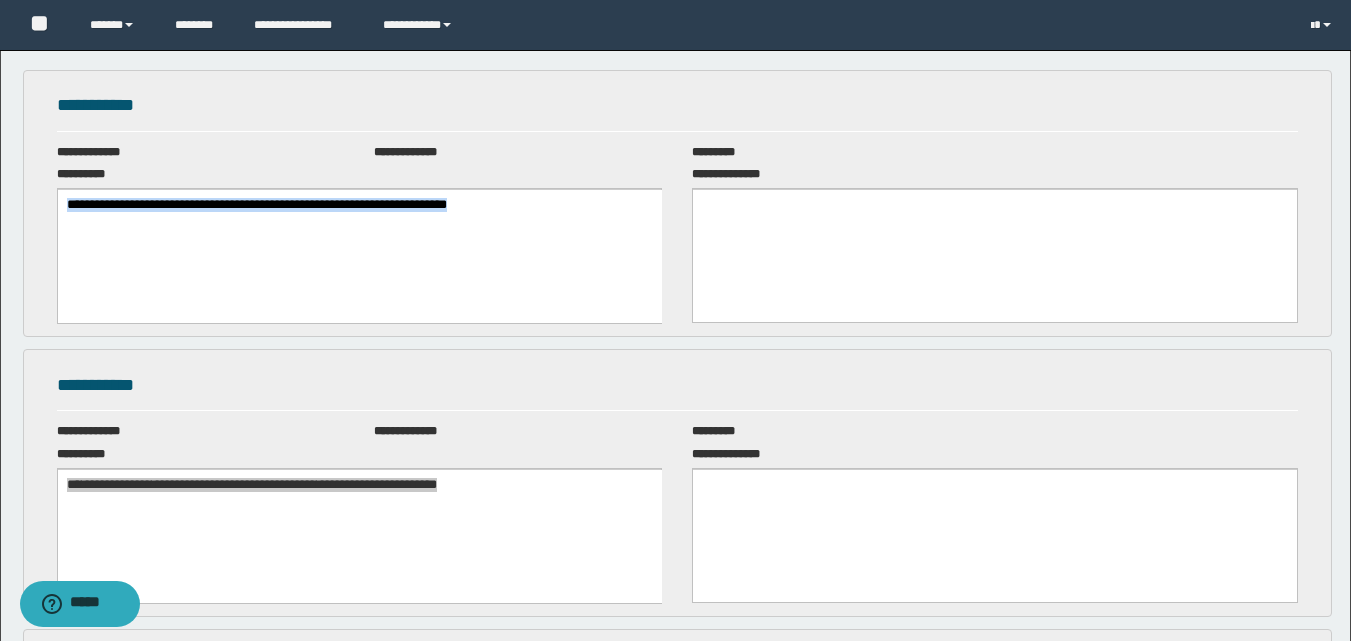 scroll, scrollTop: 0, scrollLeft: 0, axis: both 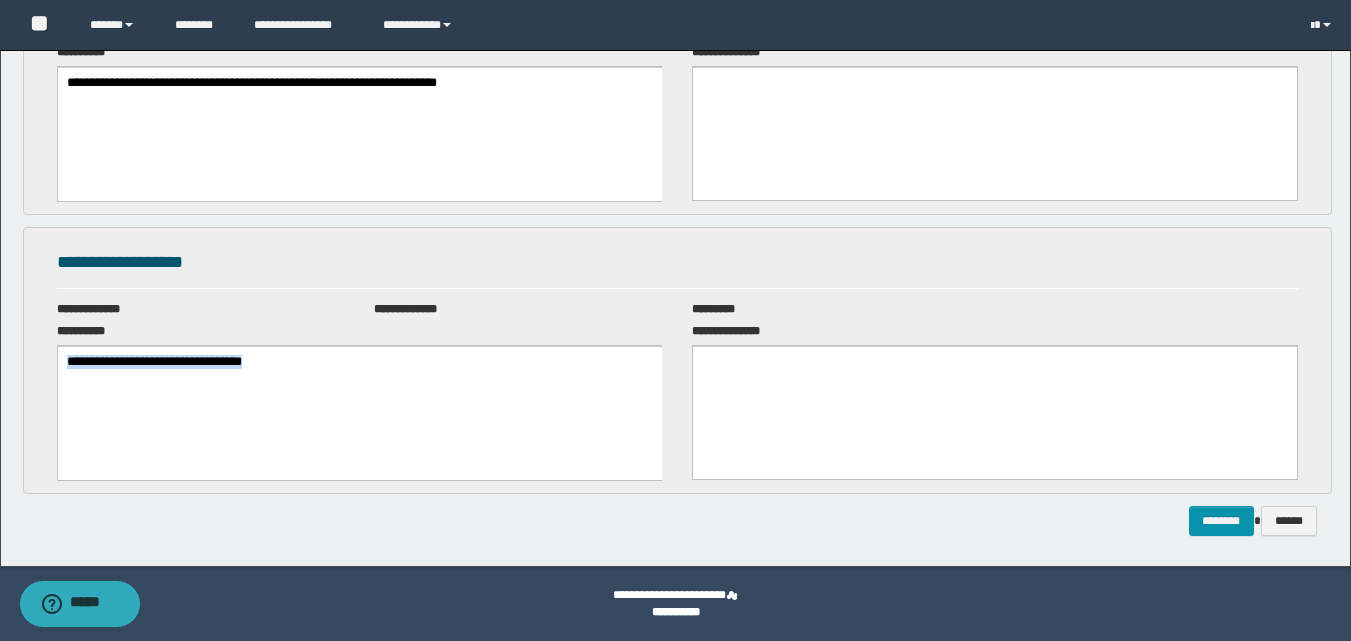 drag, startPoint x: 335, startPoint y: 377, endPoint x: 92, endPoint y: 388, distance: 243.24884 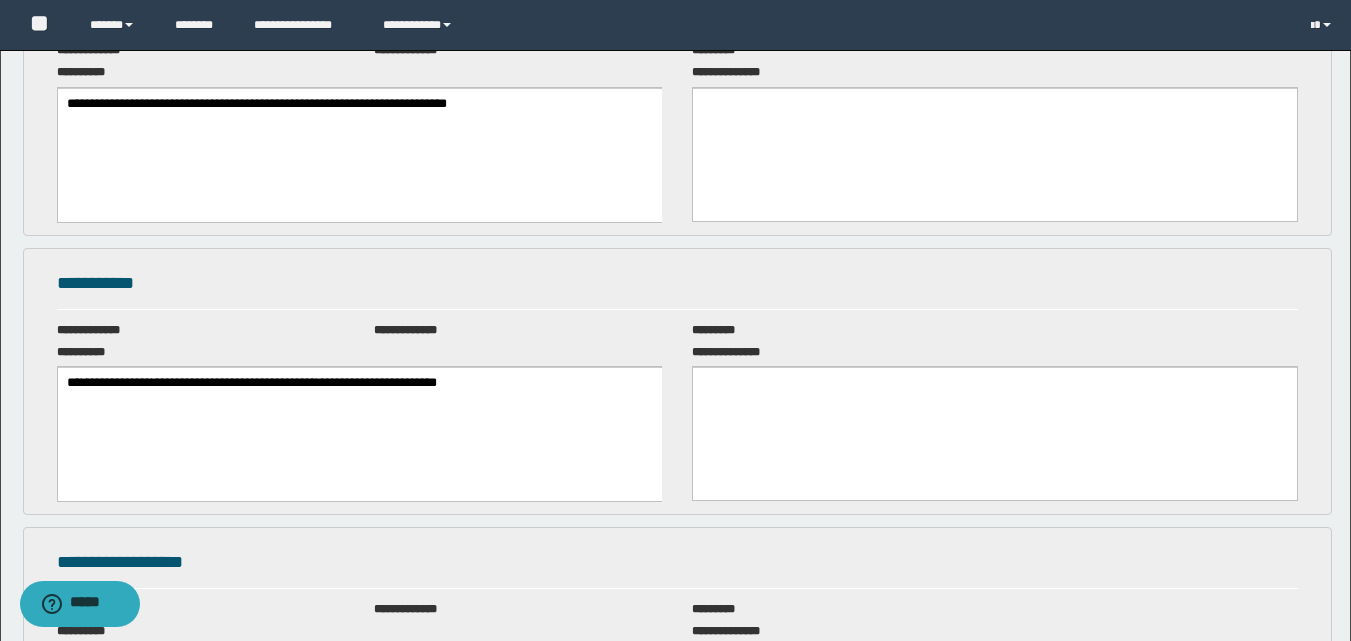 scroll, scrollTop: 286, scrollLeft: 0, axis: vertical 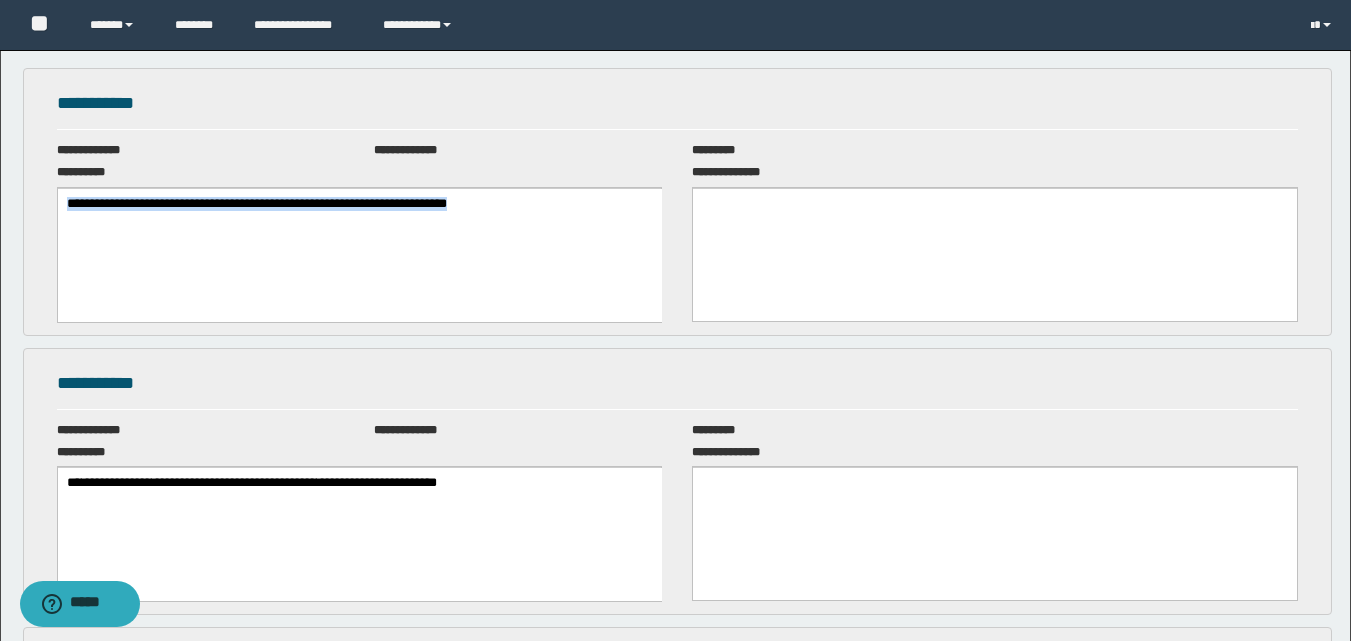 drag, startPoint x: 602, startPoint y: 205, endPoint x: 87, endPoint y: 213, distance: 515.06213 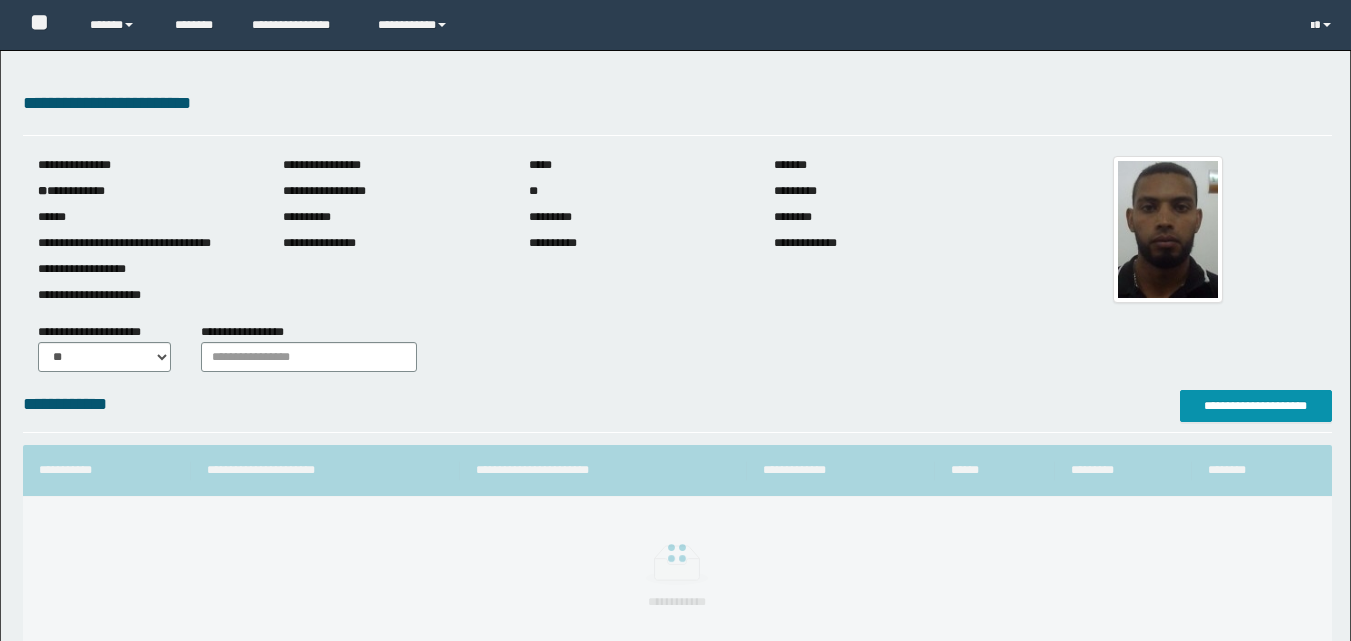 scroll, scrollTop: 0, scrollLeft: 0, axis: both 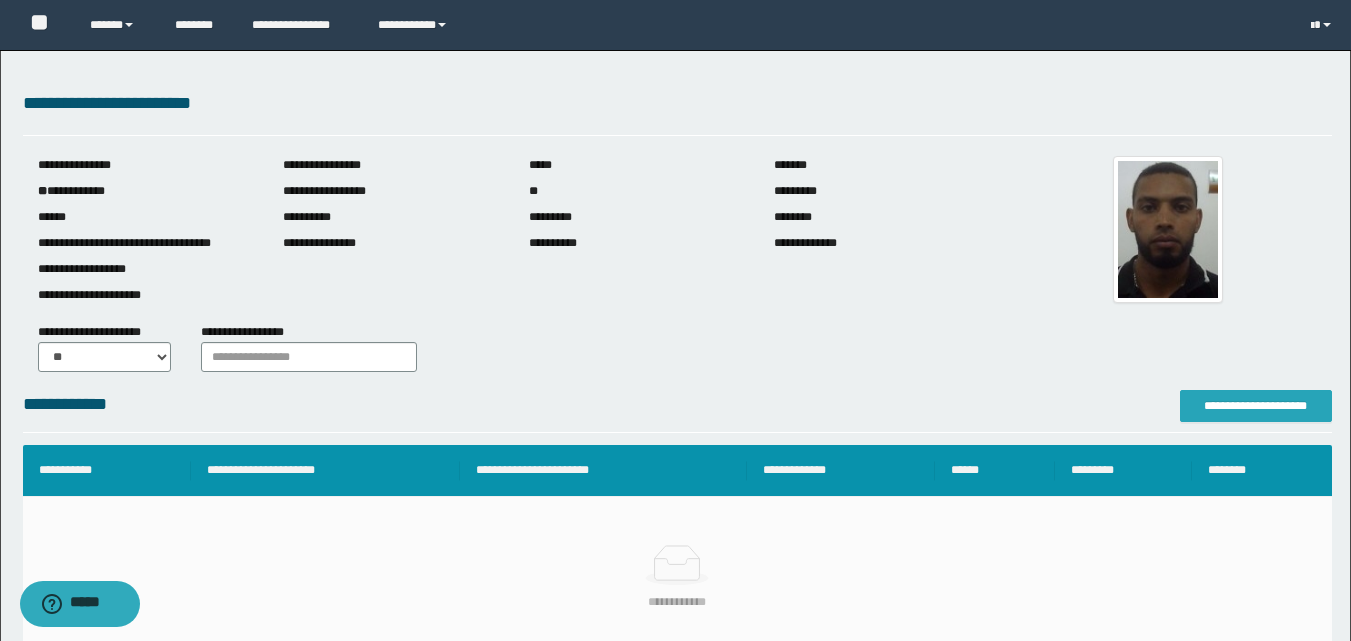 click on "**********" at bounding box center (1256, 406) 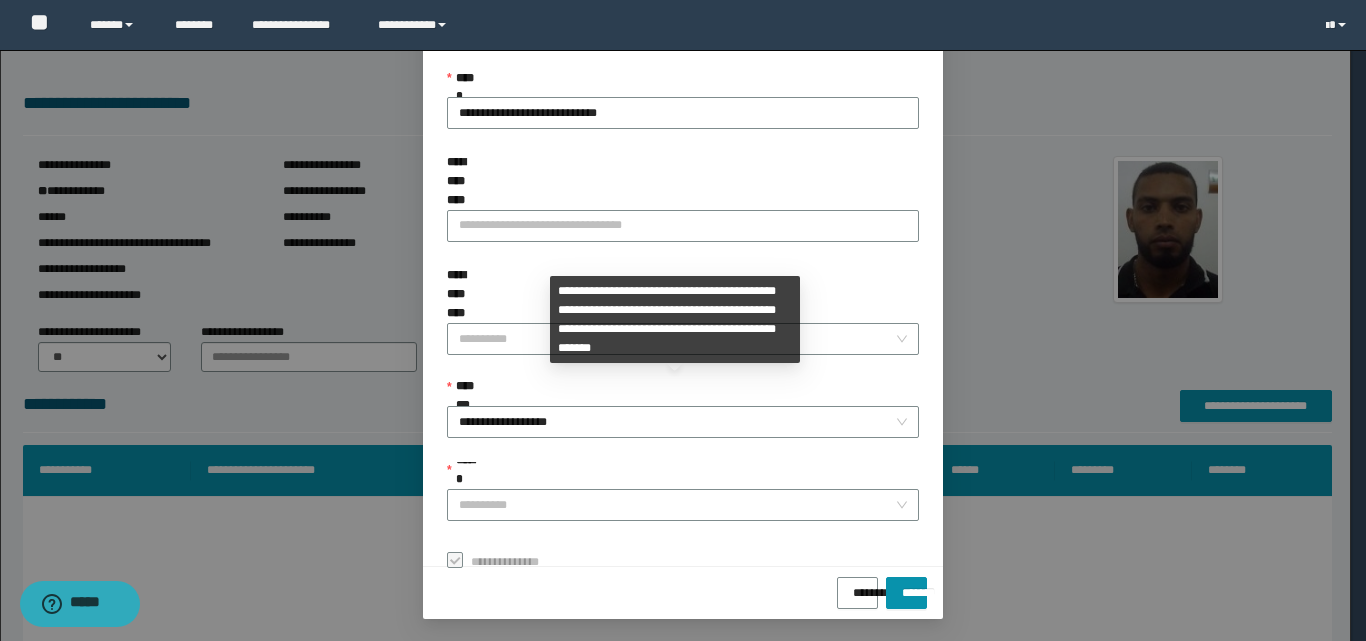 scroll, scrollTop: 111, scrollLeft: 0, axis: vertical 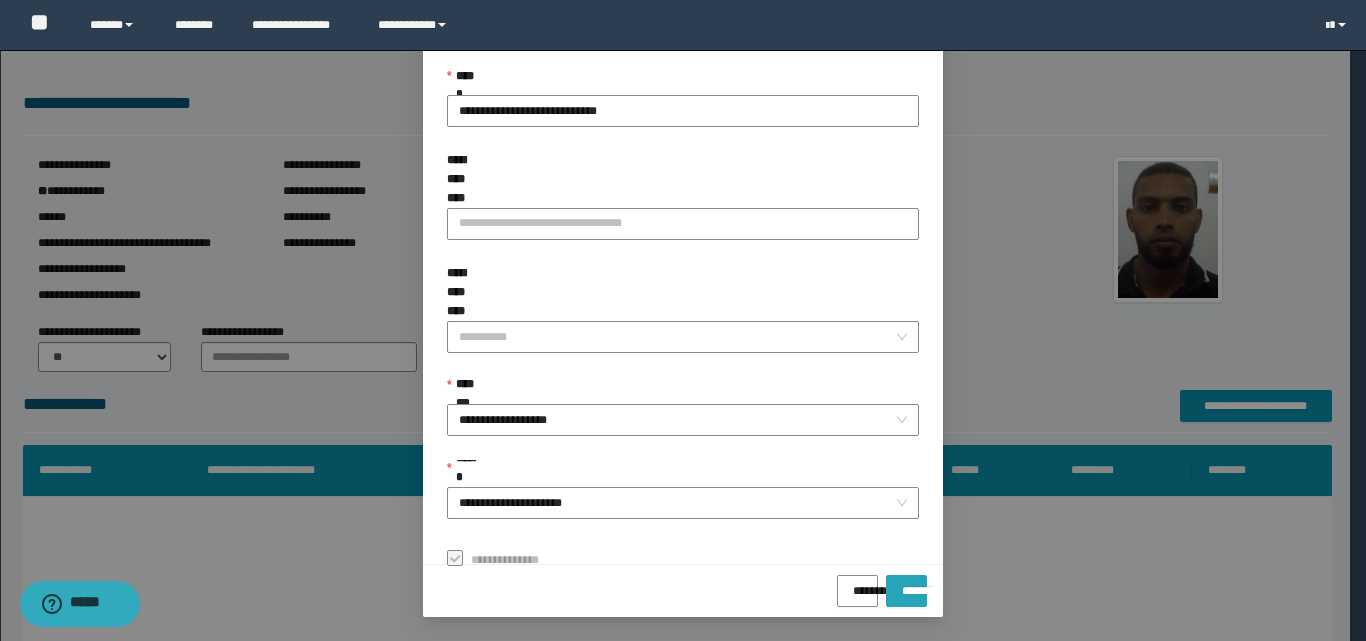 click on "*******" at bounding box center [906, 584] 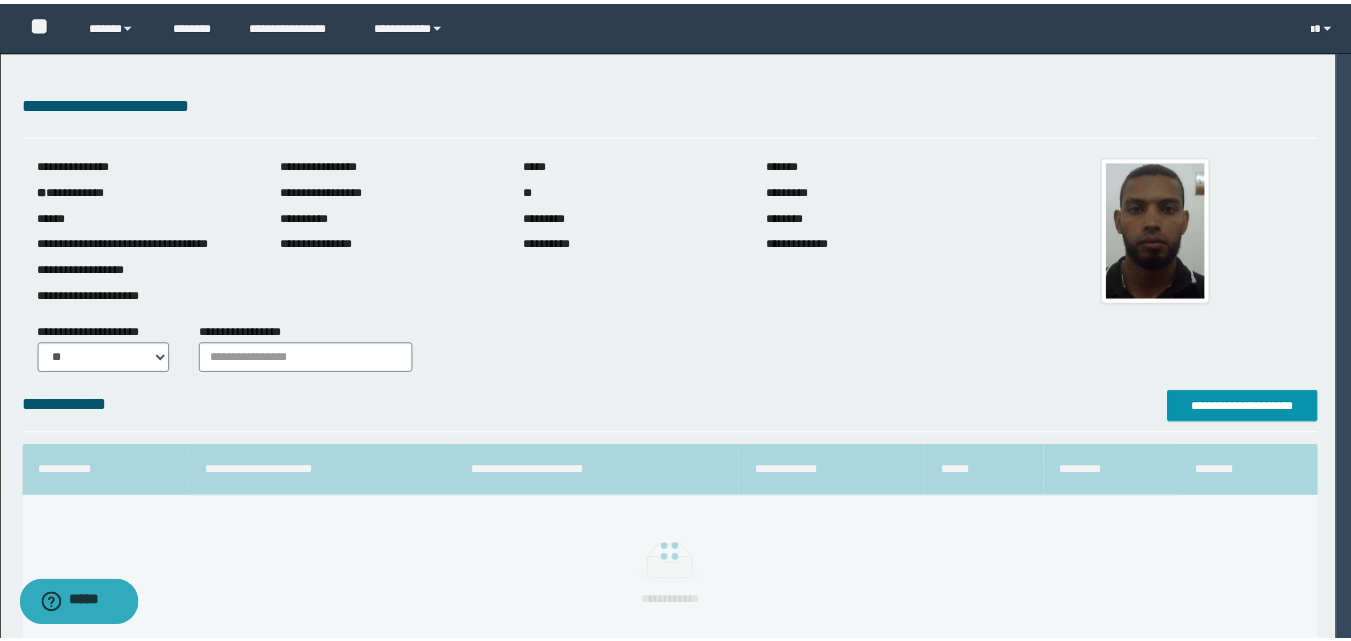 scroll, scrollTop: 64, scrollLeft: 0, axis: vertical 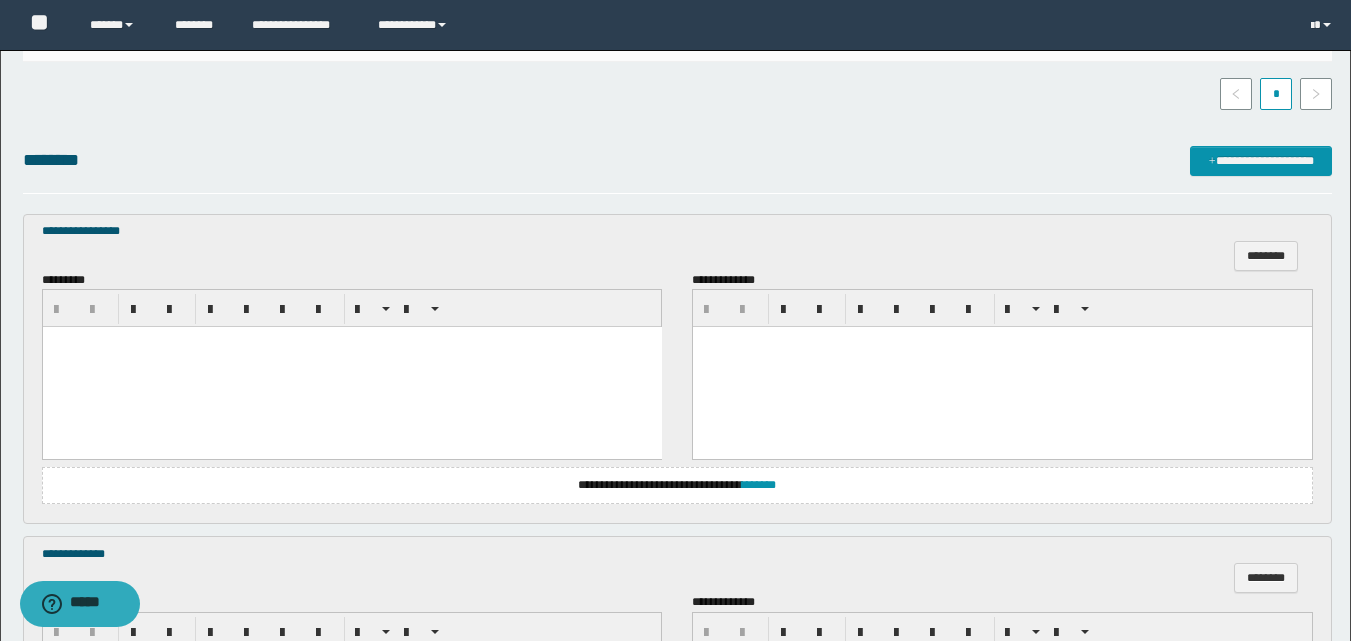 click at bounding box center [351, 367] 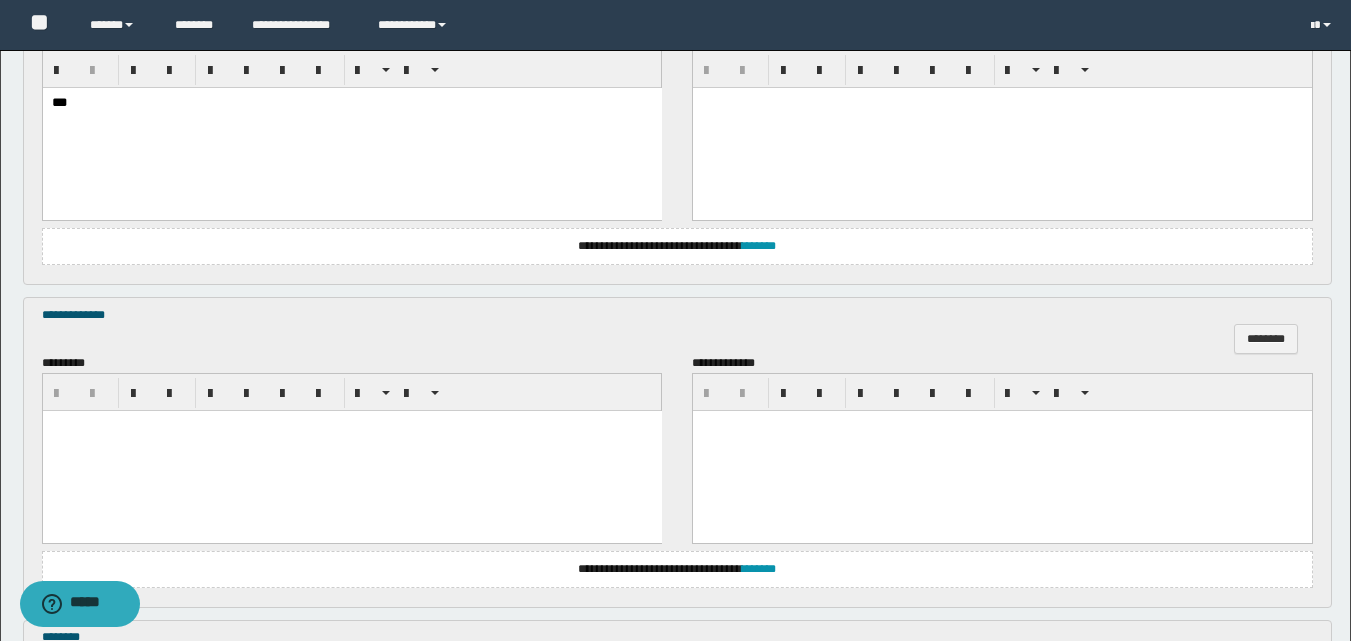 scroll, scrollTop: 800, scrollLeft: 0, axis: vertical 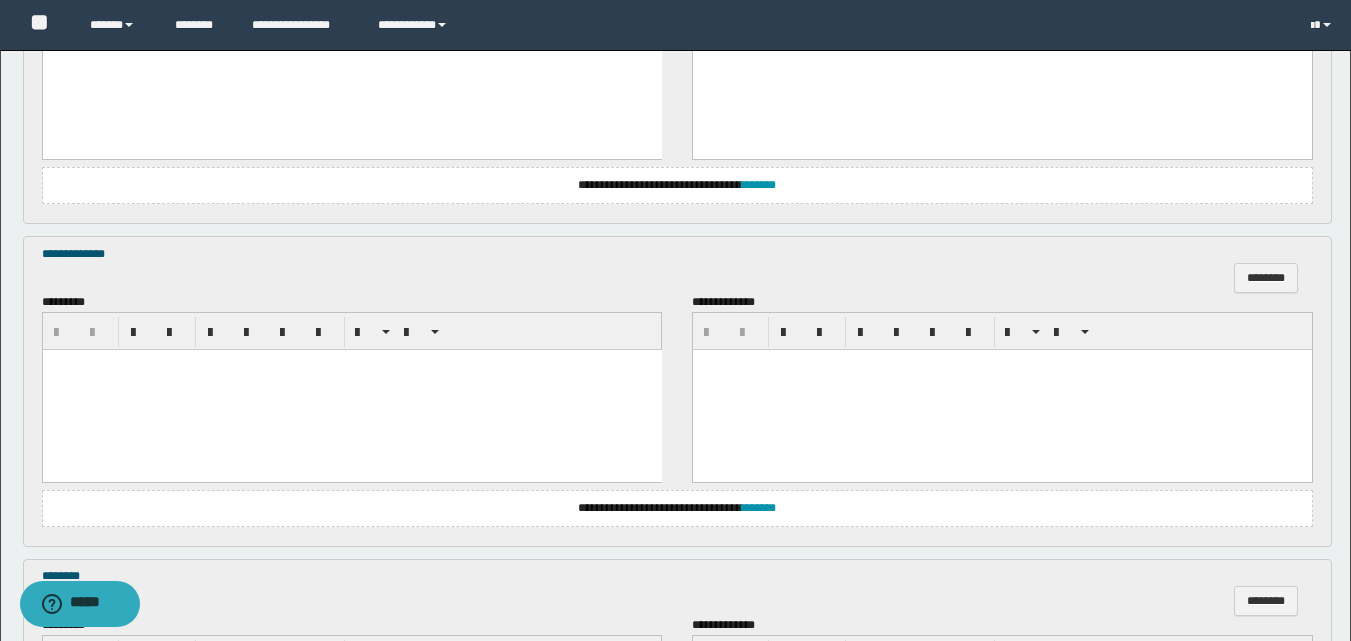 click at bounding box center (351, 390) 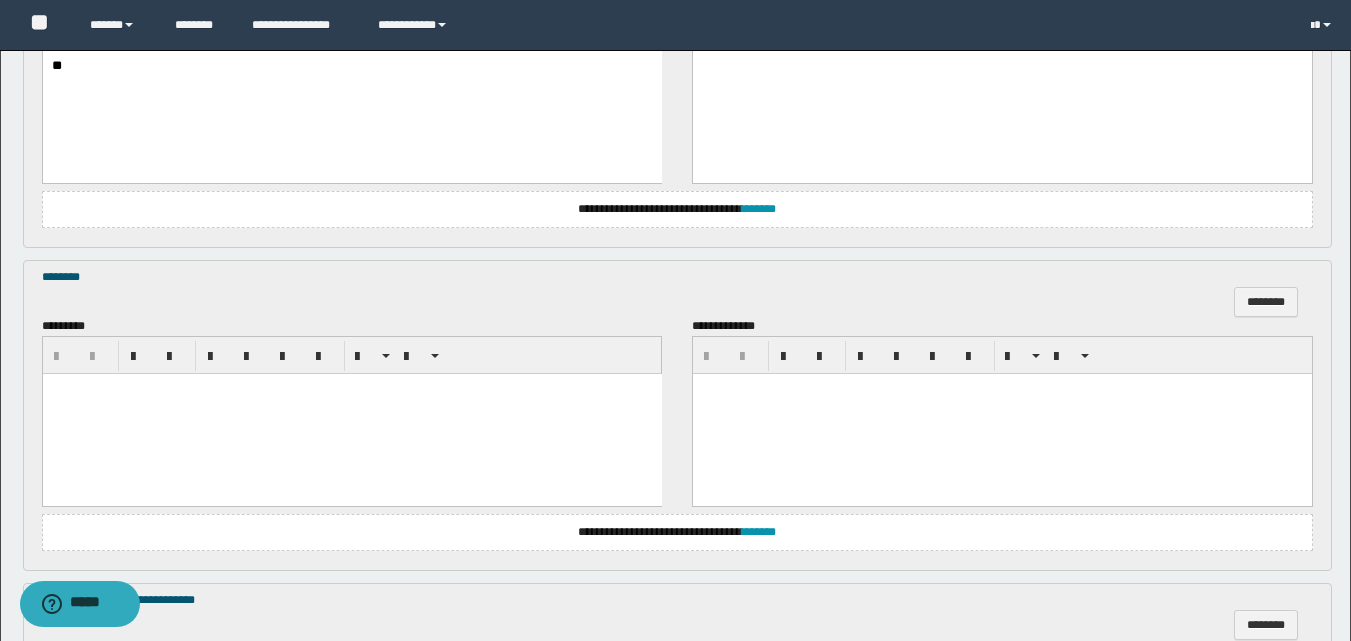 scroll, scrollTop: 1100, scrollLeft: 0, axis: vertical 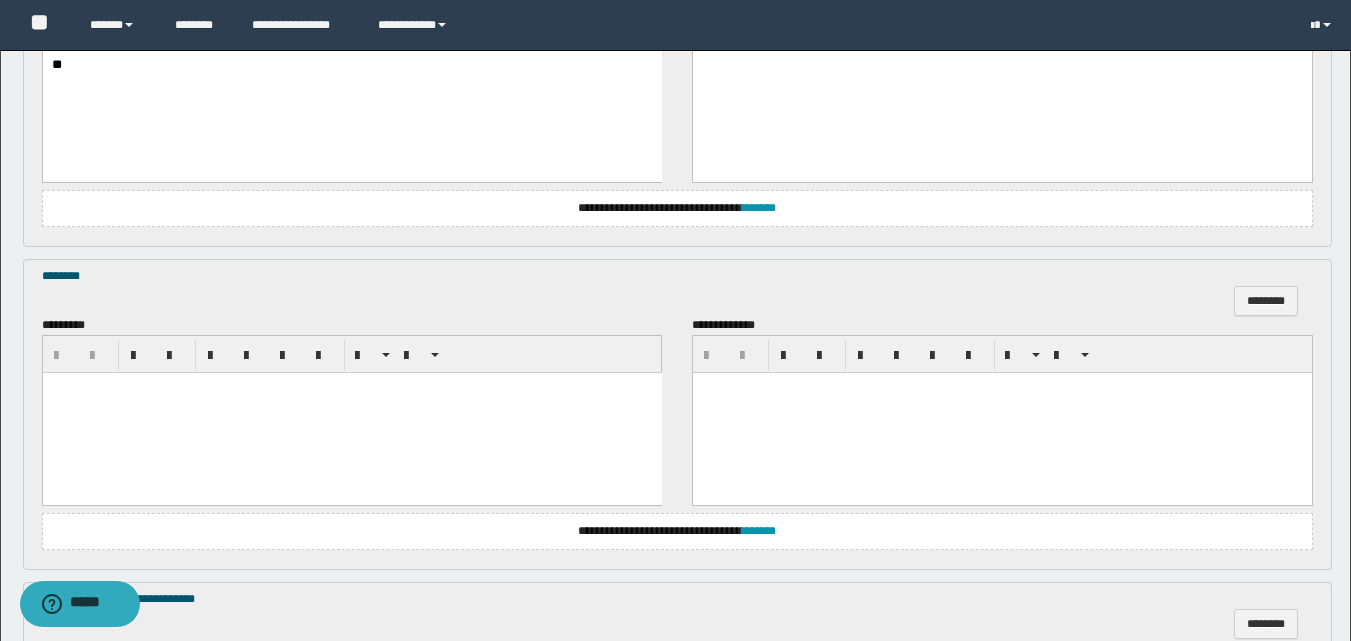 click at bounding box center (351, 412) 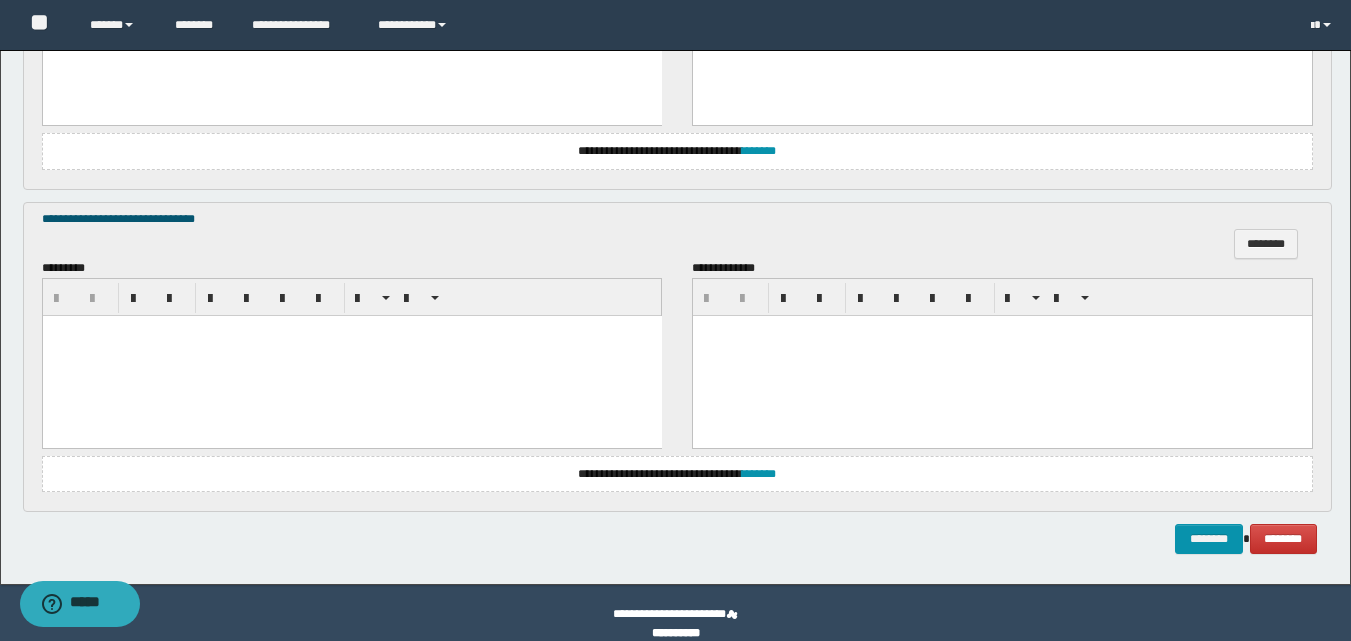 scroll, scrollTop: 1500, scrollLeft: 0, axis: vertical 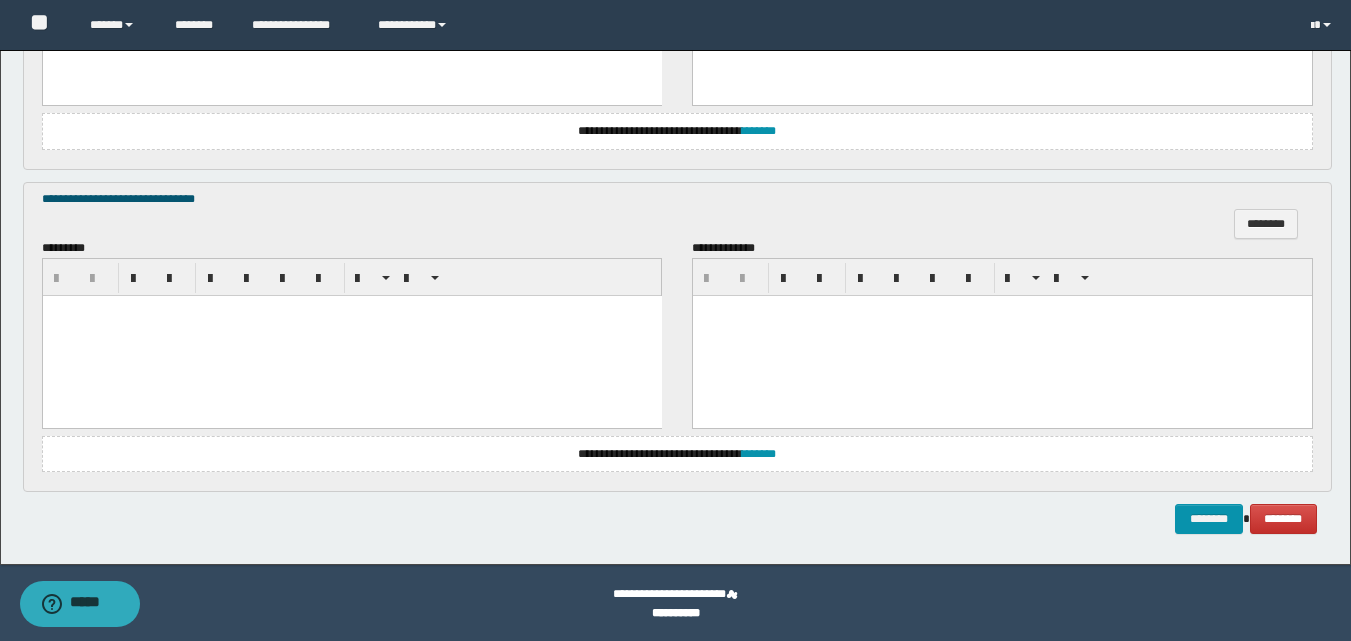 click at bounding box center [351, 335] 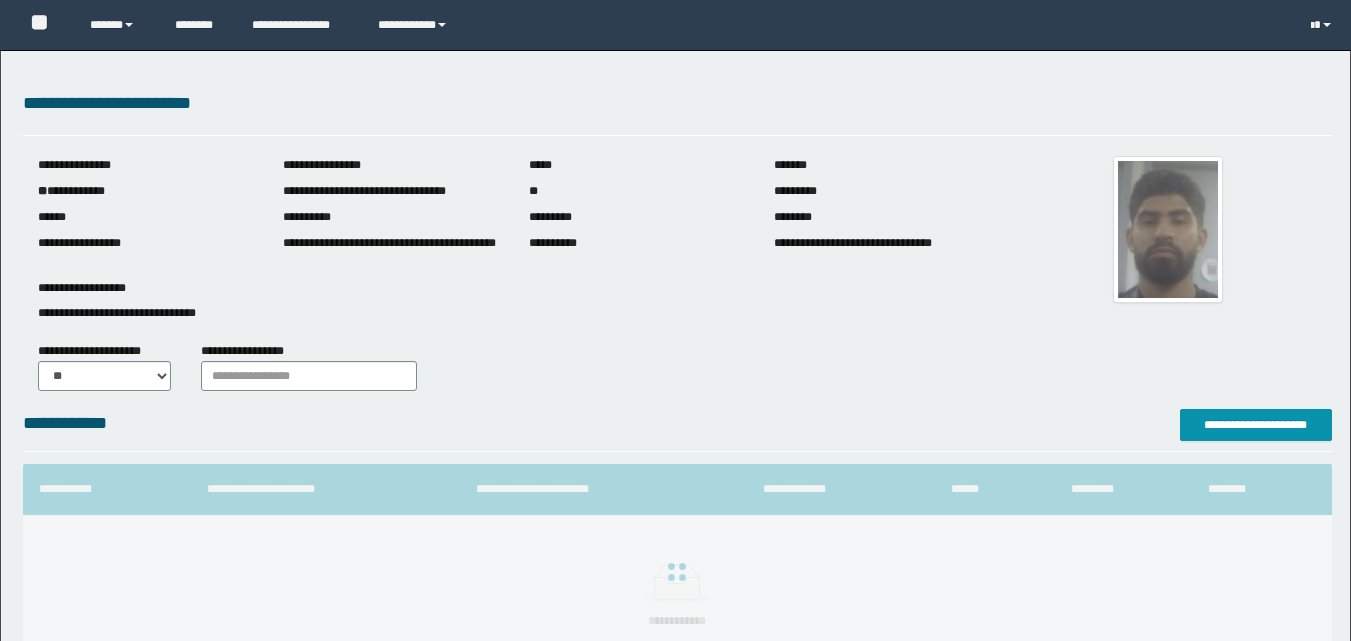 scroll, scrollTop: 0, scrollLeft: 0, axis: both 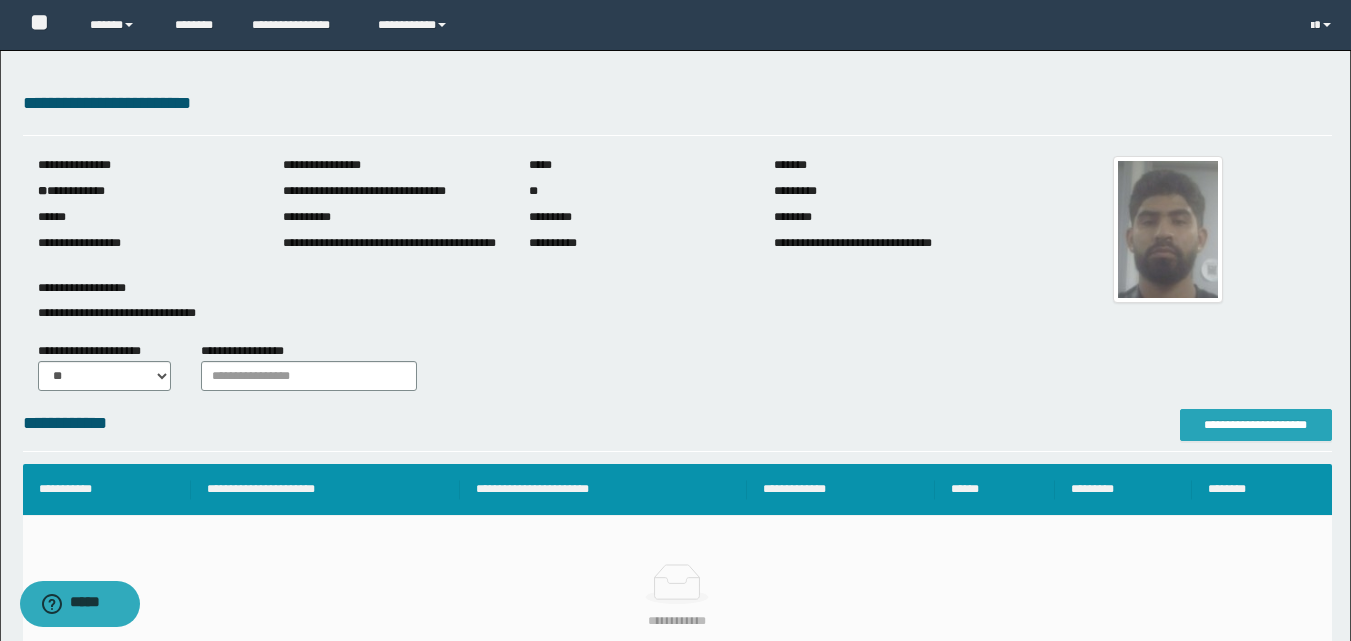 click on "**********" at bounding box center (1256, 425) 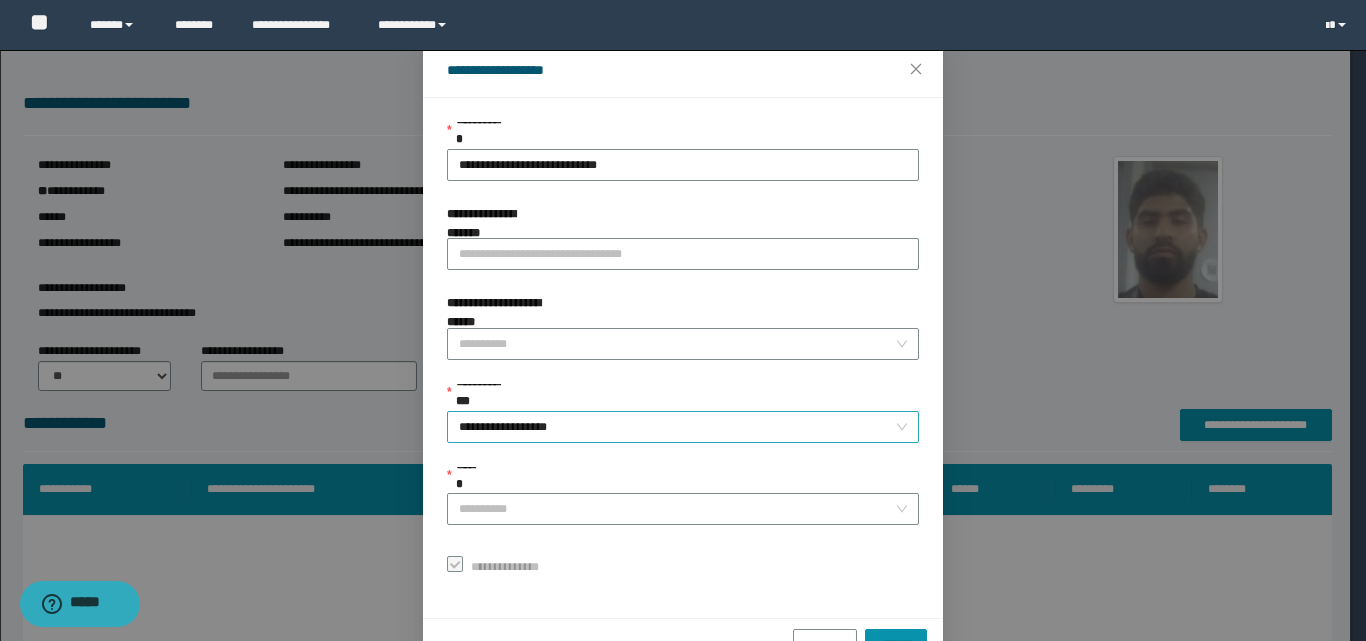 scroll, scrollTop: 111, scrollLeft: 0, axis: vertical 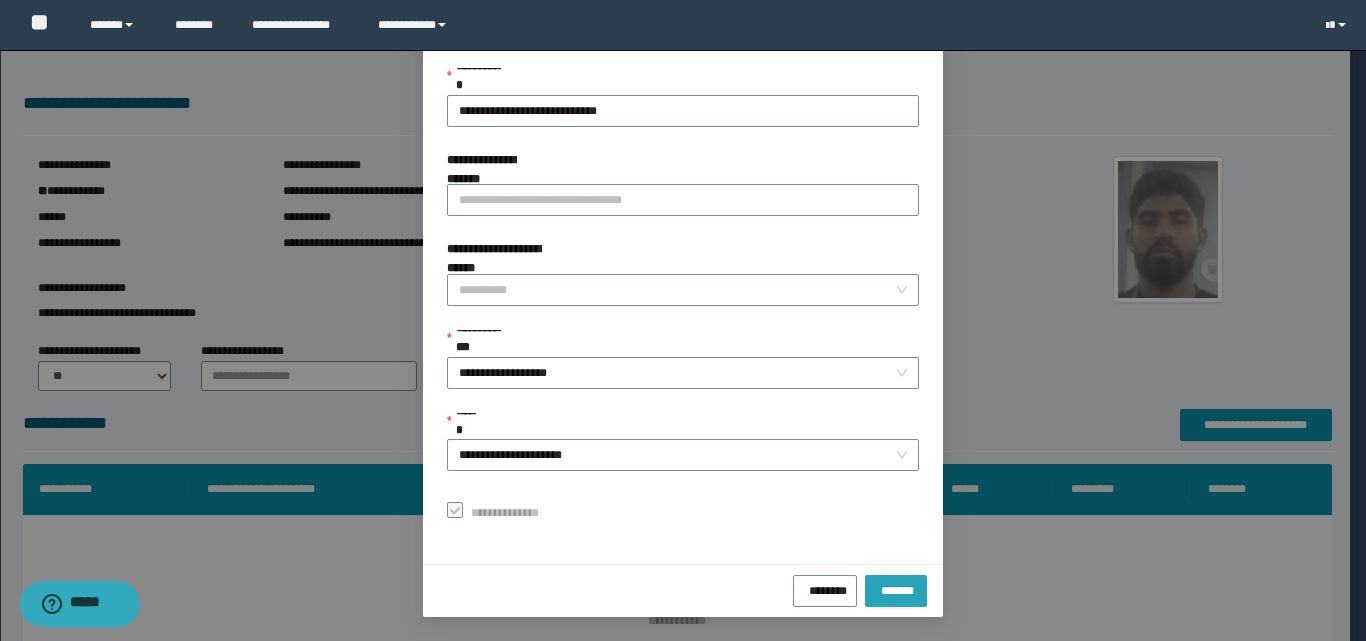 click on "*******" at bounding box center [896, 588] 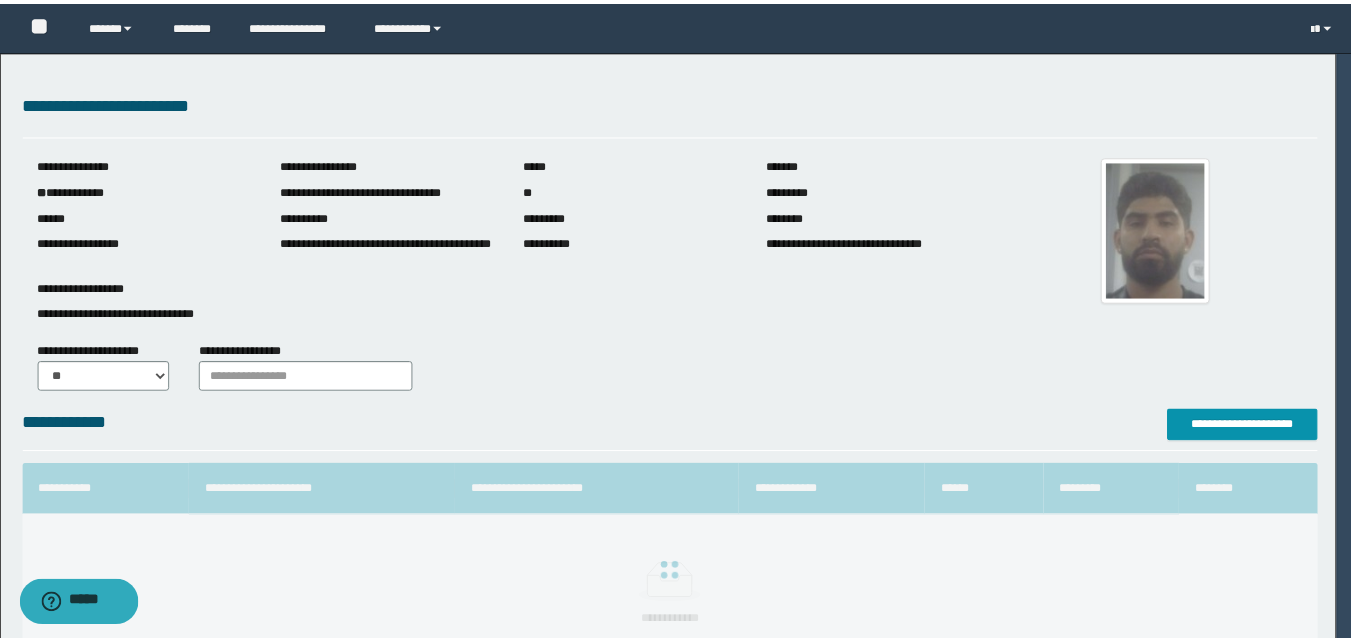 scroll, scrollTop: 64, scrollLeft: 0, axis: vertical 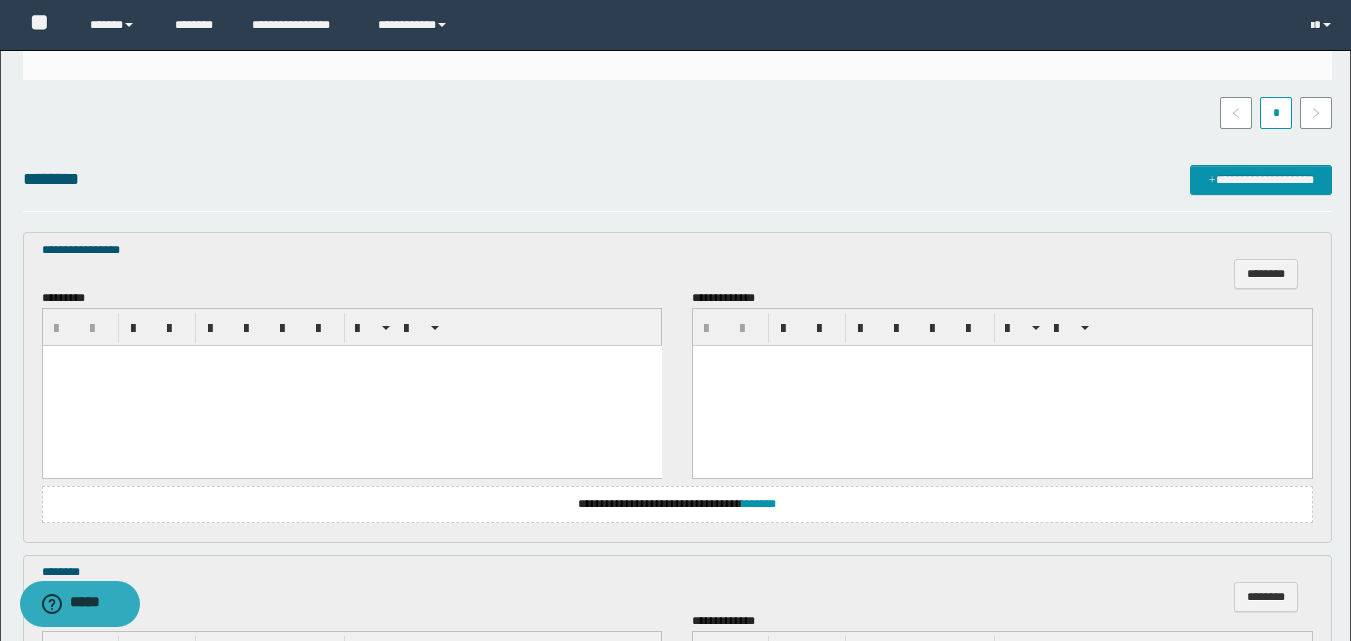 click at bounding box center [351, 386] 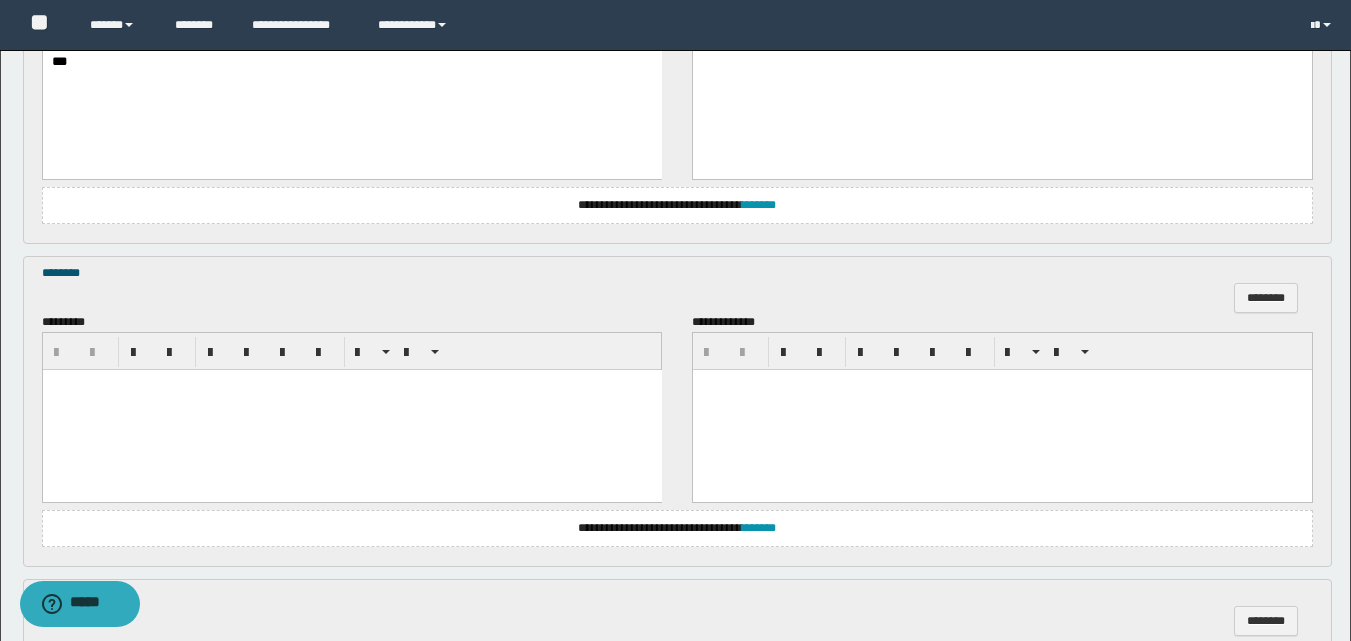 scroll, scrollTop: 800, scrollLeft: 0, axis: vertical 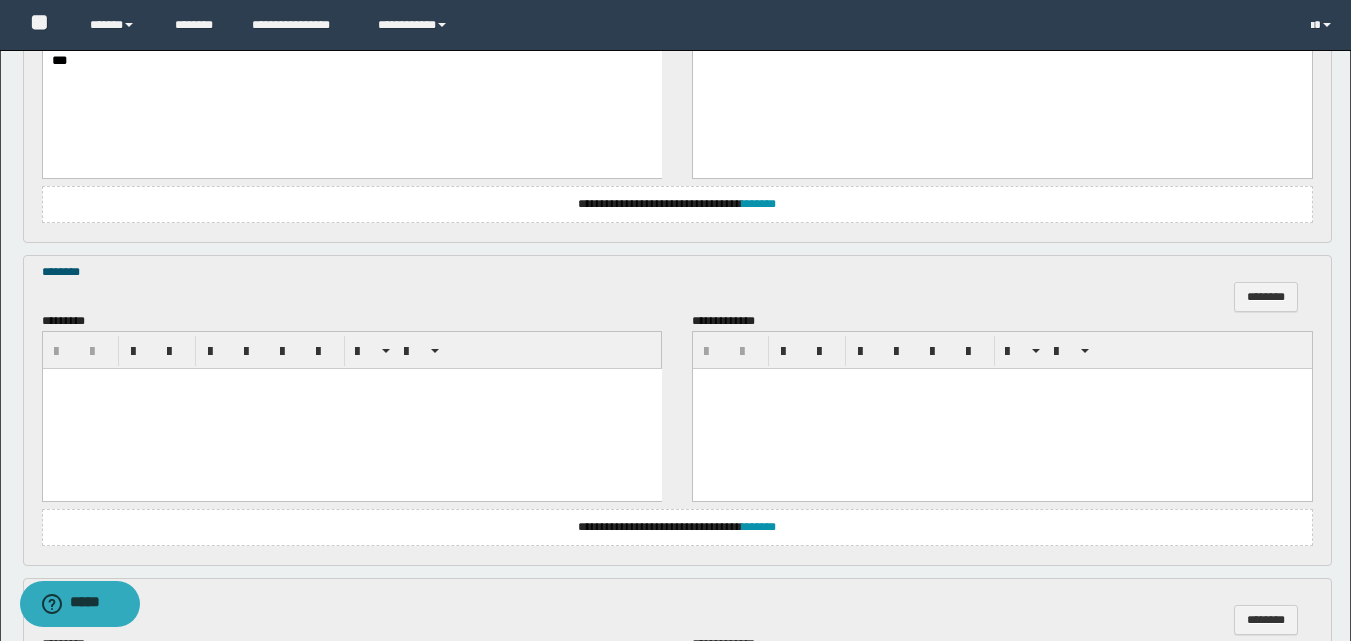 click at bounding box center (351, 409) 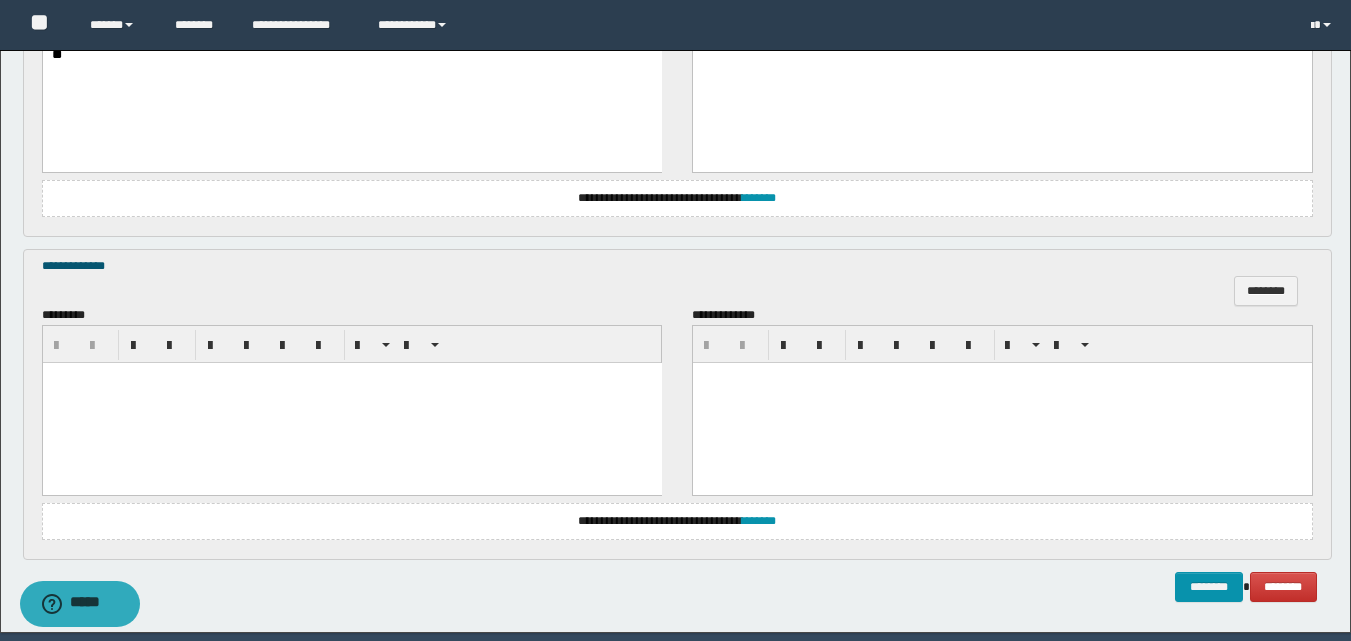 scroll, scrollTop: 1198, scrollLeft: 0, axis: vertical 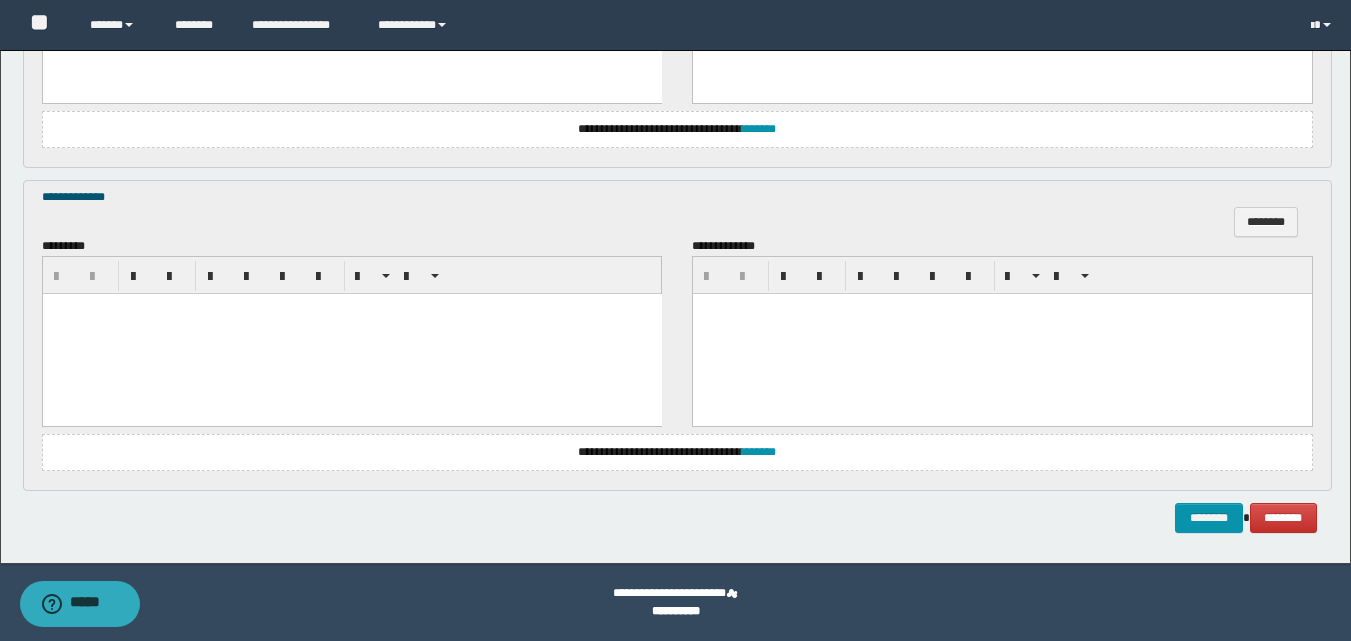 click at bounding box center (351, 333) 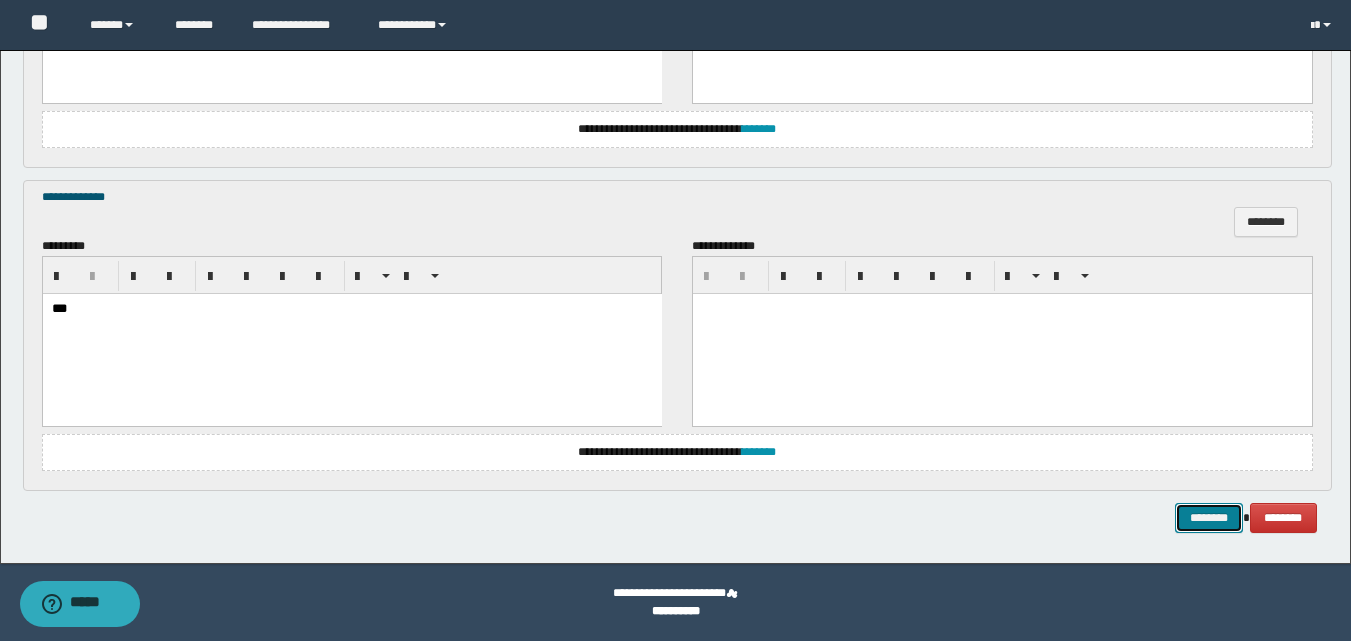 click on "********" at bounding box center (1209, 518) 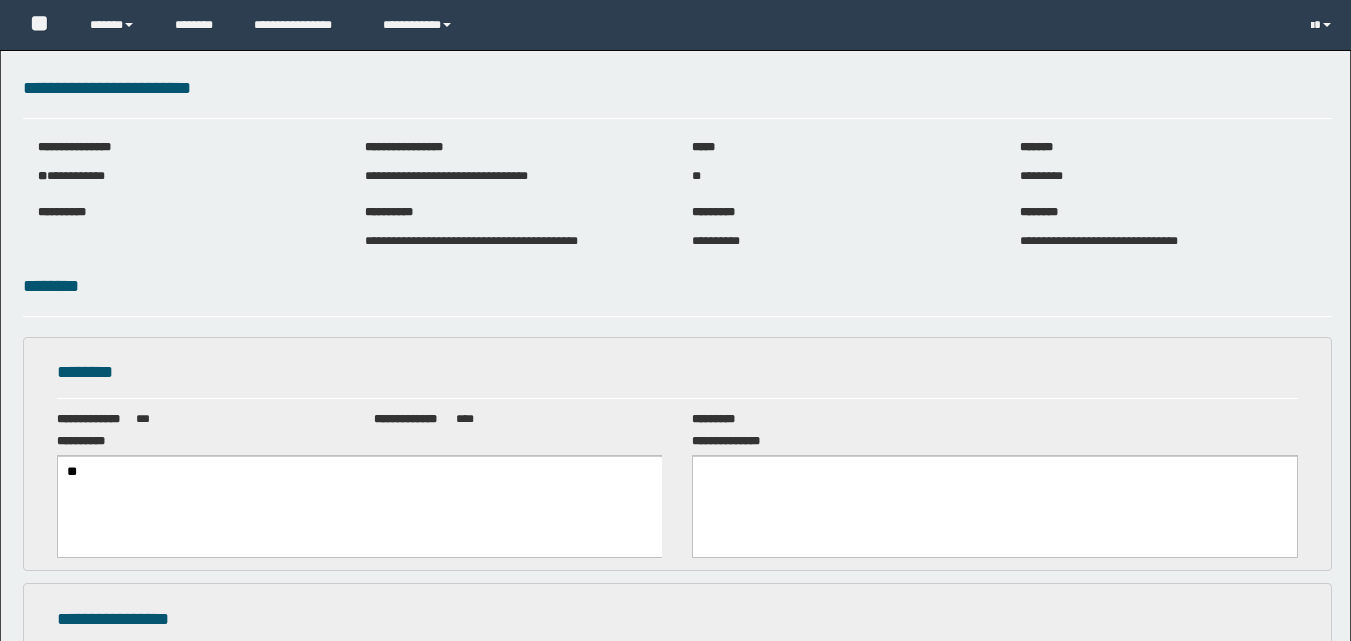 scroll, scrollTop: 0, scrollLeft: 0, axis: both 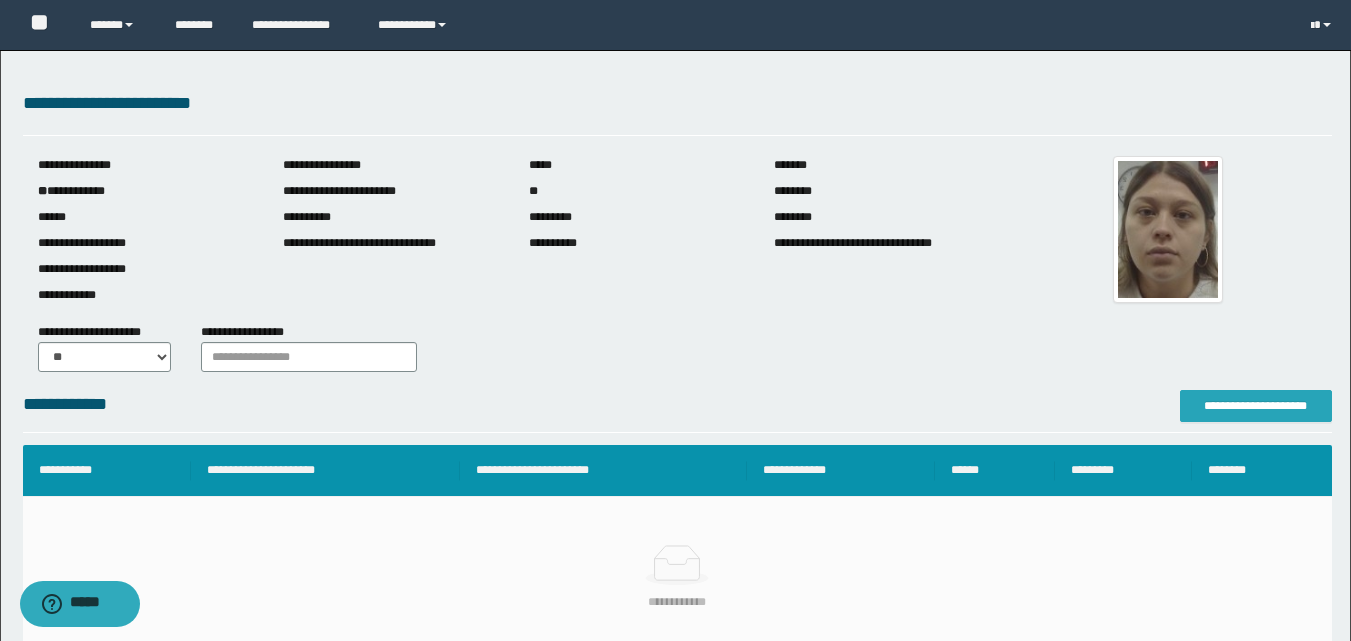 click on "**********" at bounding box center [1256, 406] 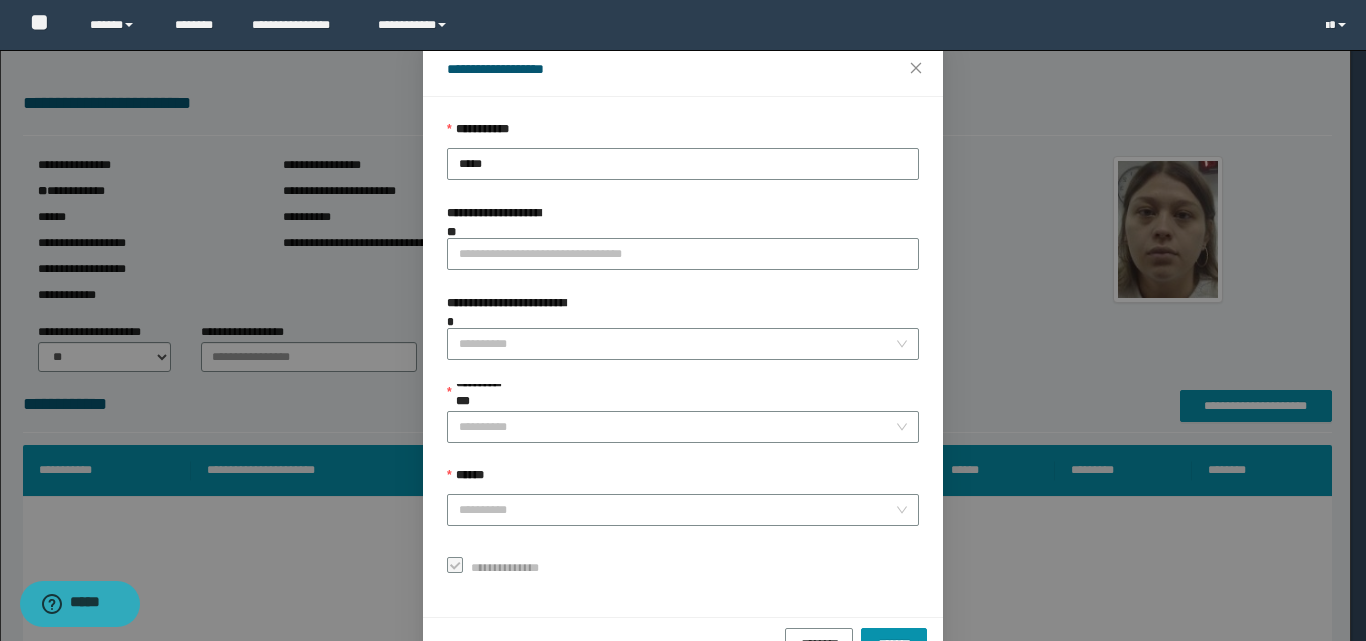 scroll, scrollTop: 111, scrollLeft: 0, axis: vertical 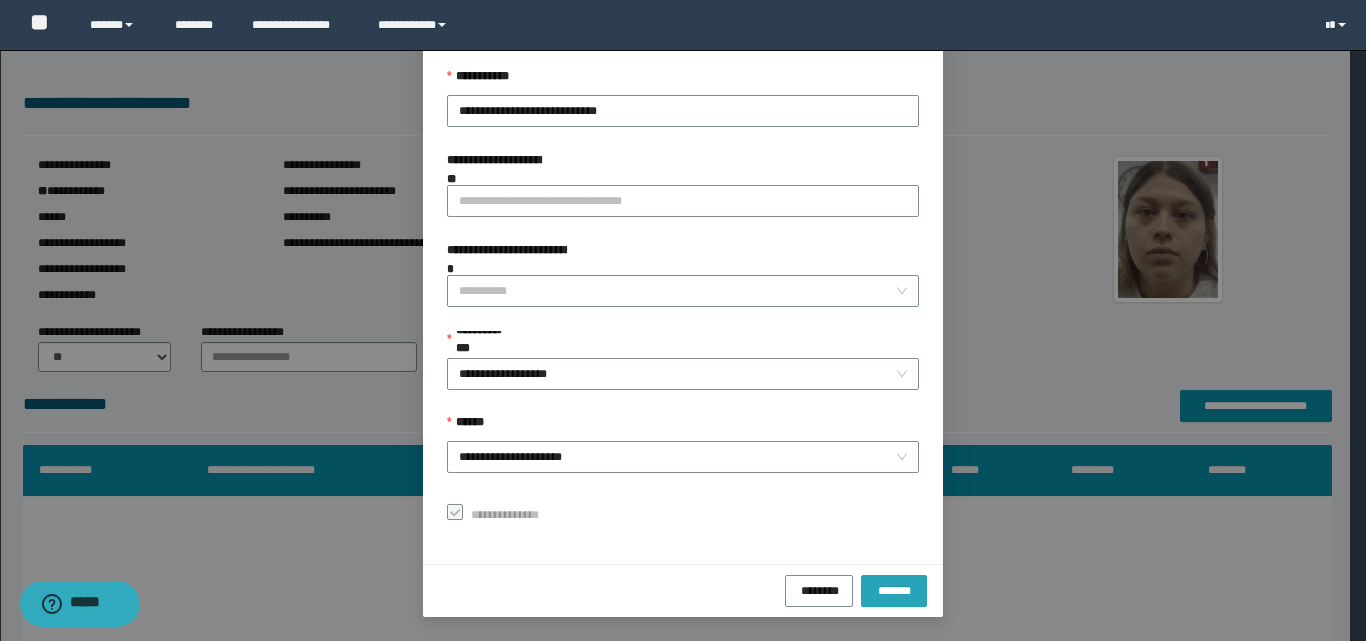 click on "*******" at bounding box center (894, 589) 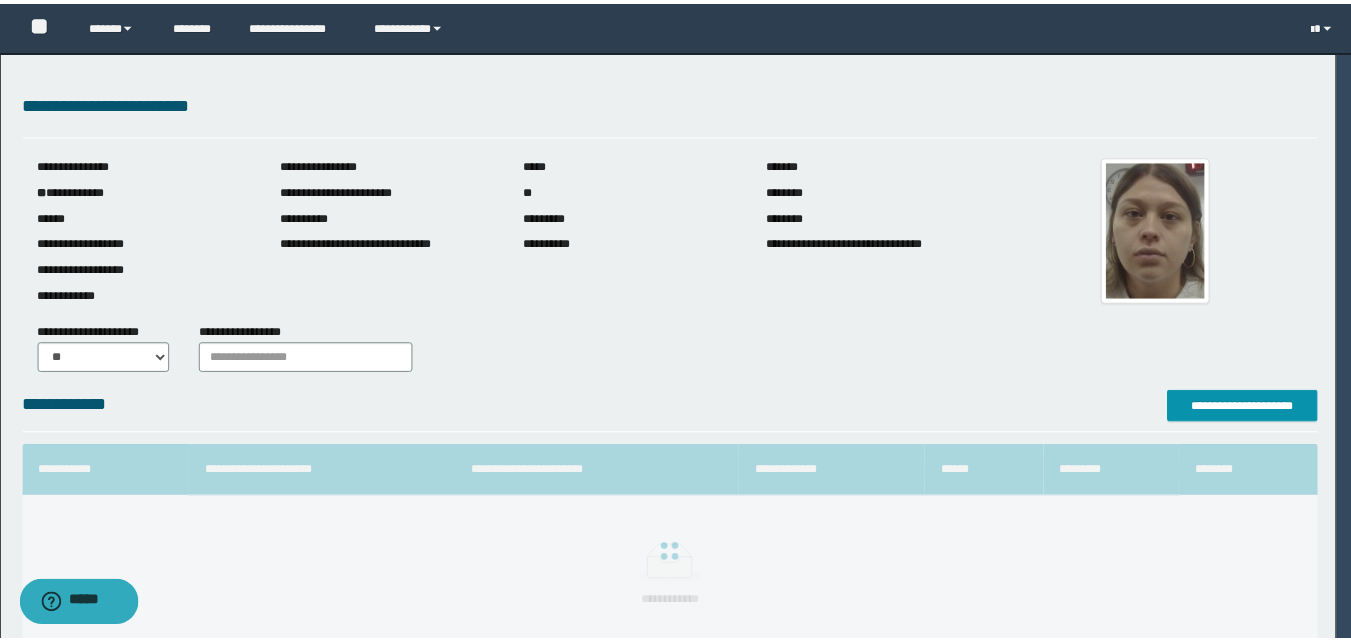 scroll, scrollTop: 64, scrollLeft: 0, axis: vertical 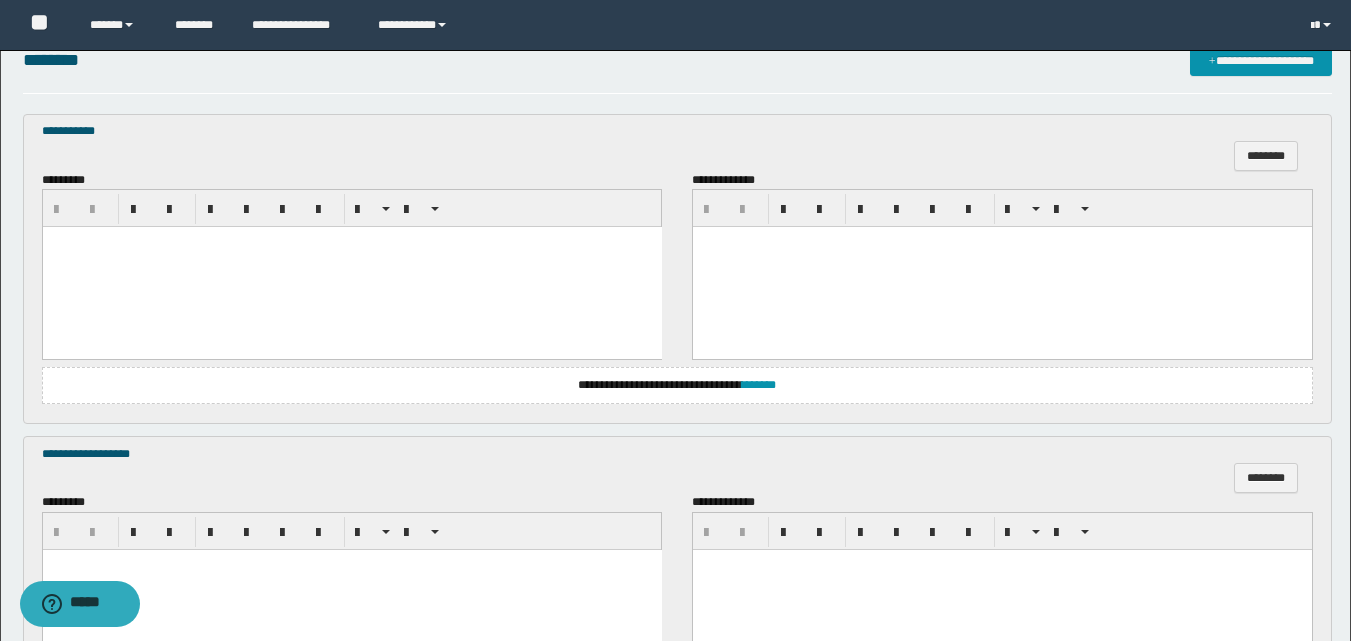 drag, startPoint x: 180, startPoint y: 309, endPoint x: 111, endPoint y: 274, distance: 77.36925 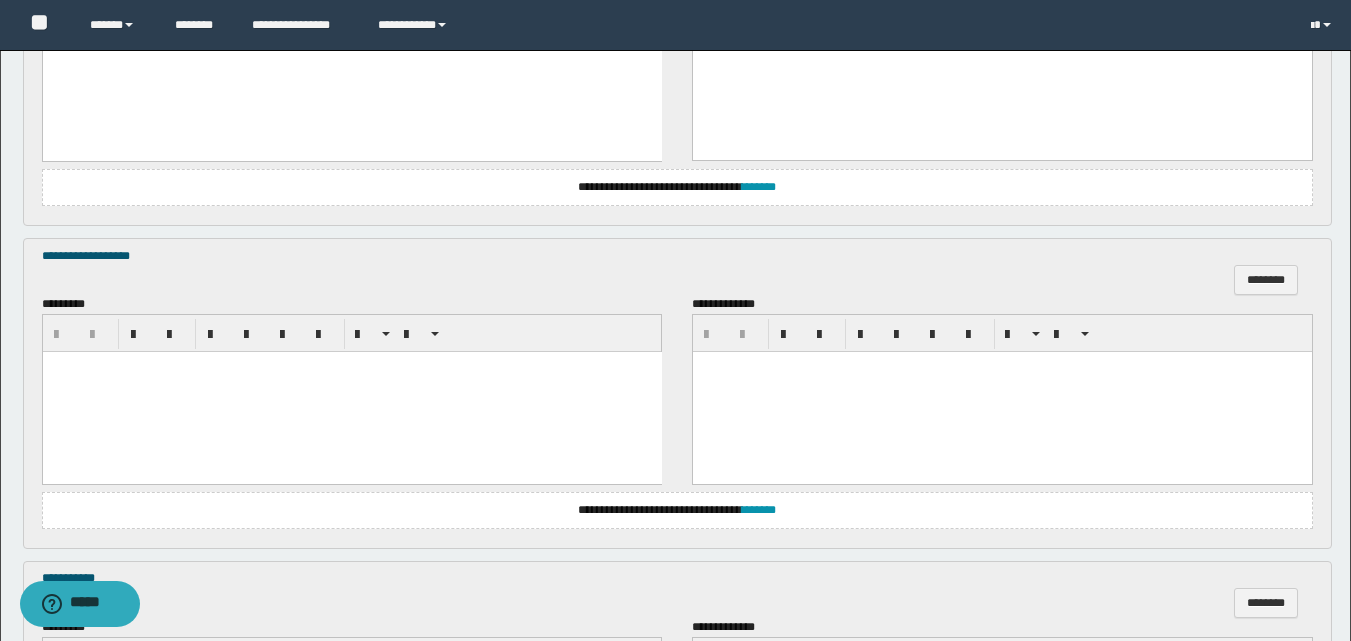 scroll, scrollTop: 800, scrollLeft: 0, axis: vertical 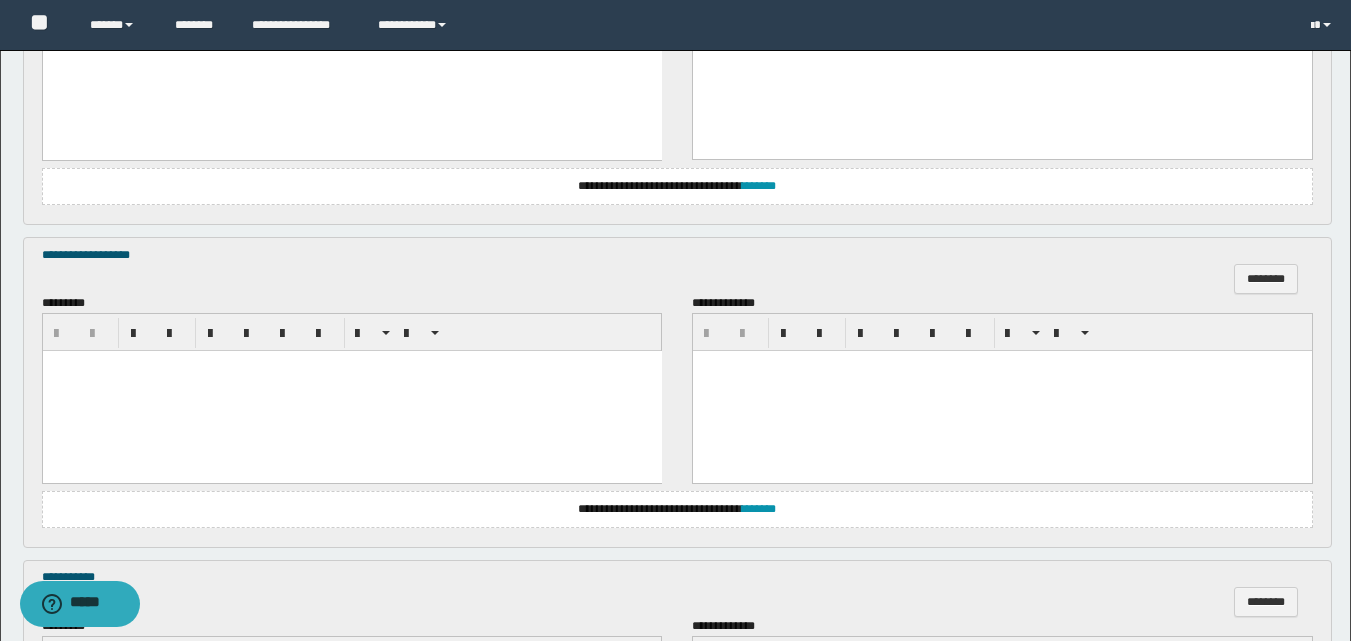 drag, startPoint x: 131, startPoint y: 419, endPoint x: 192, endPoint y: 369, distance: 78.873314 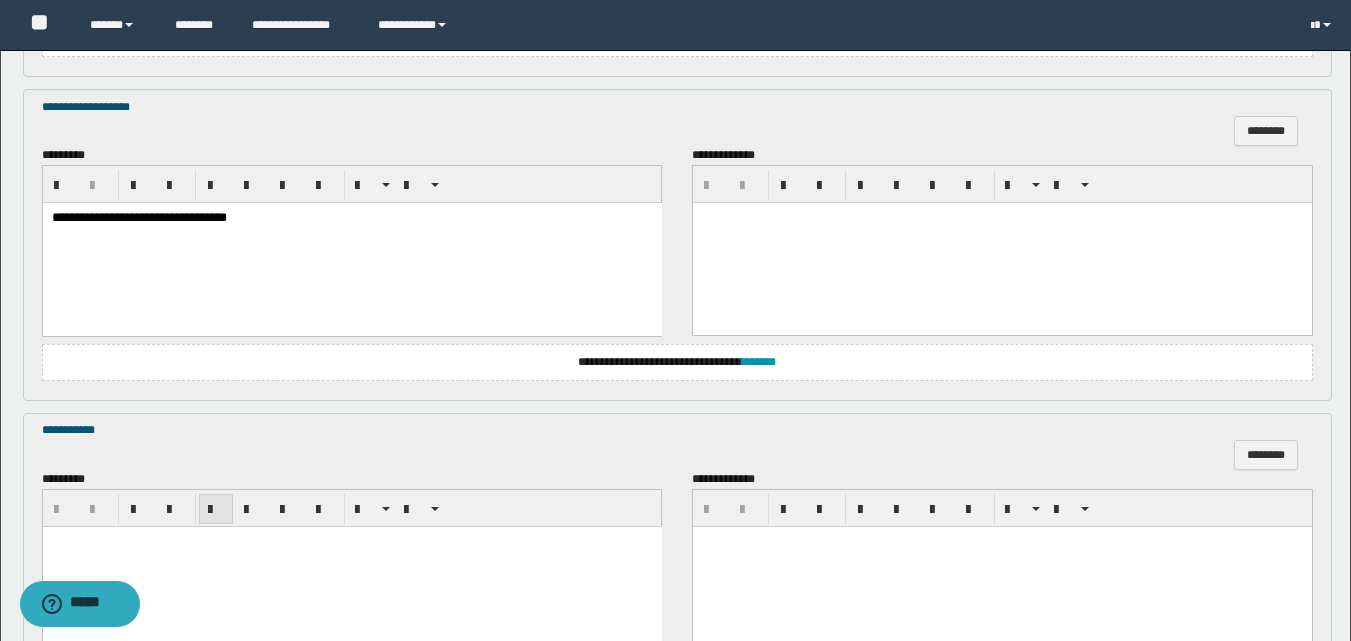 scroll, scrollTop: 1181, scrollLeft: 0, axis: vertical 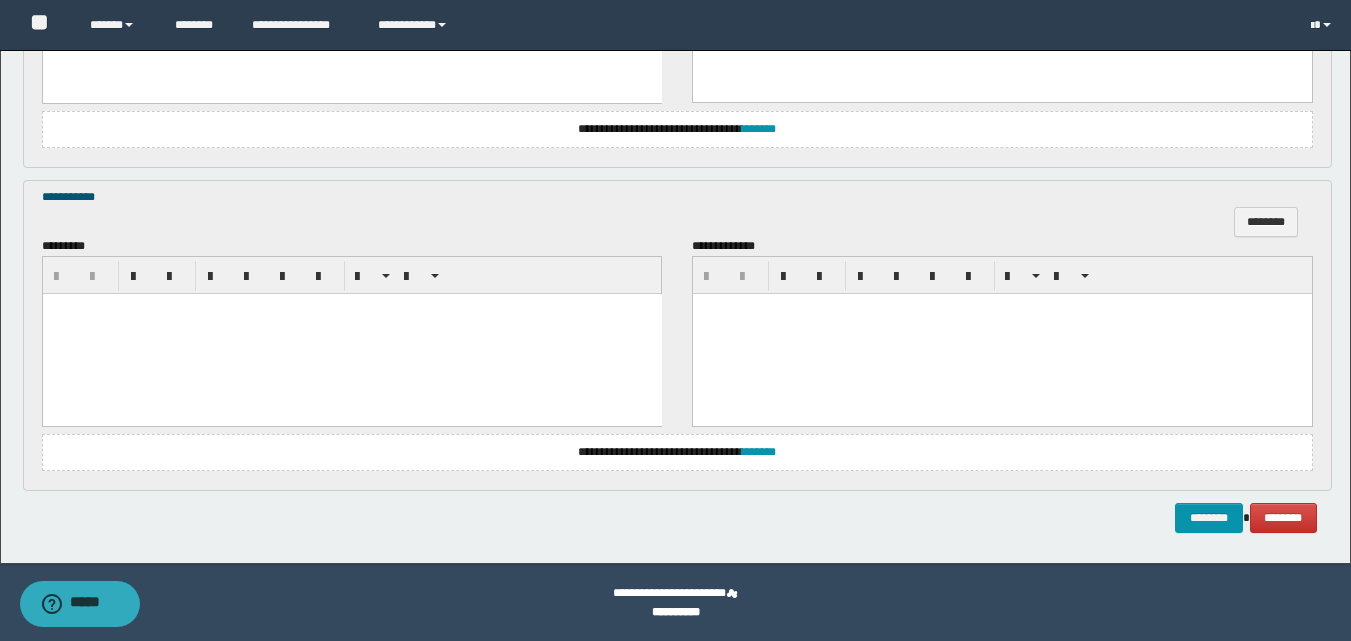 drag, startPoint x: 145, startPoint y: 351, endPoint x: 148, endPoint y: 340, distance: 11.401754 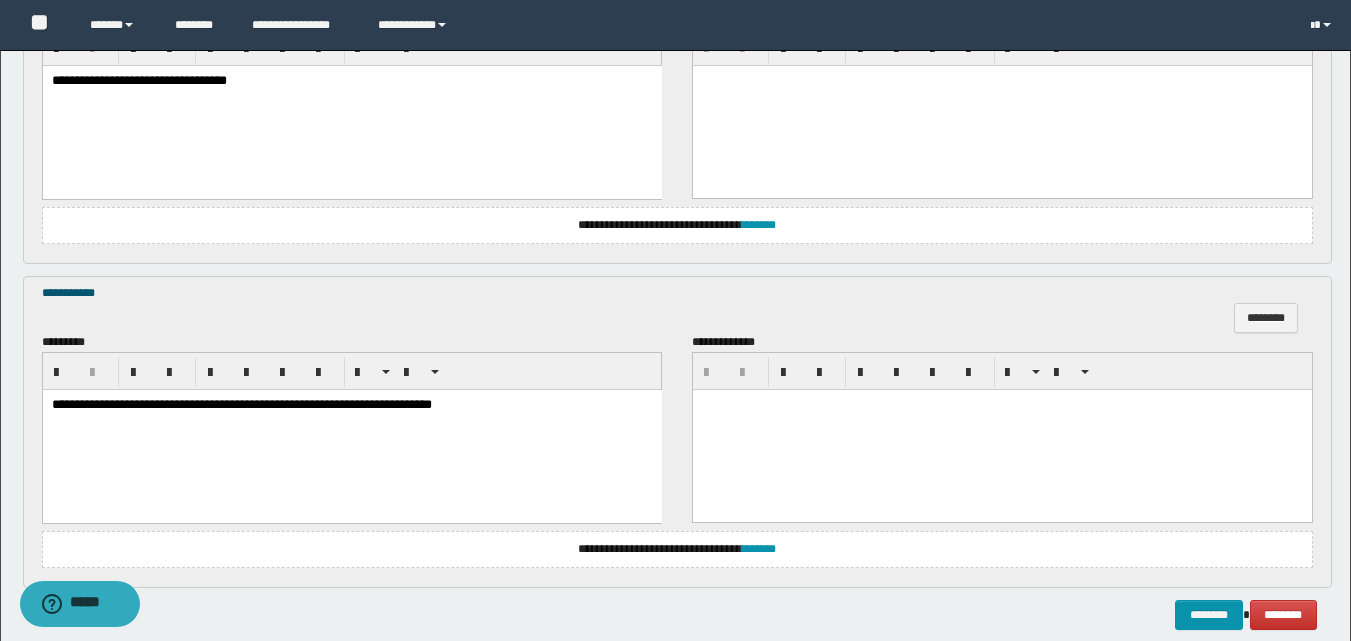 scroll, scrollTop: 1082, scrollLeft: 0, axis: vertical 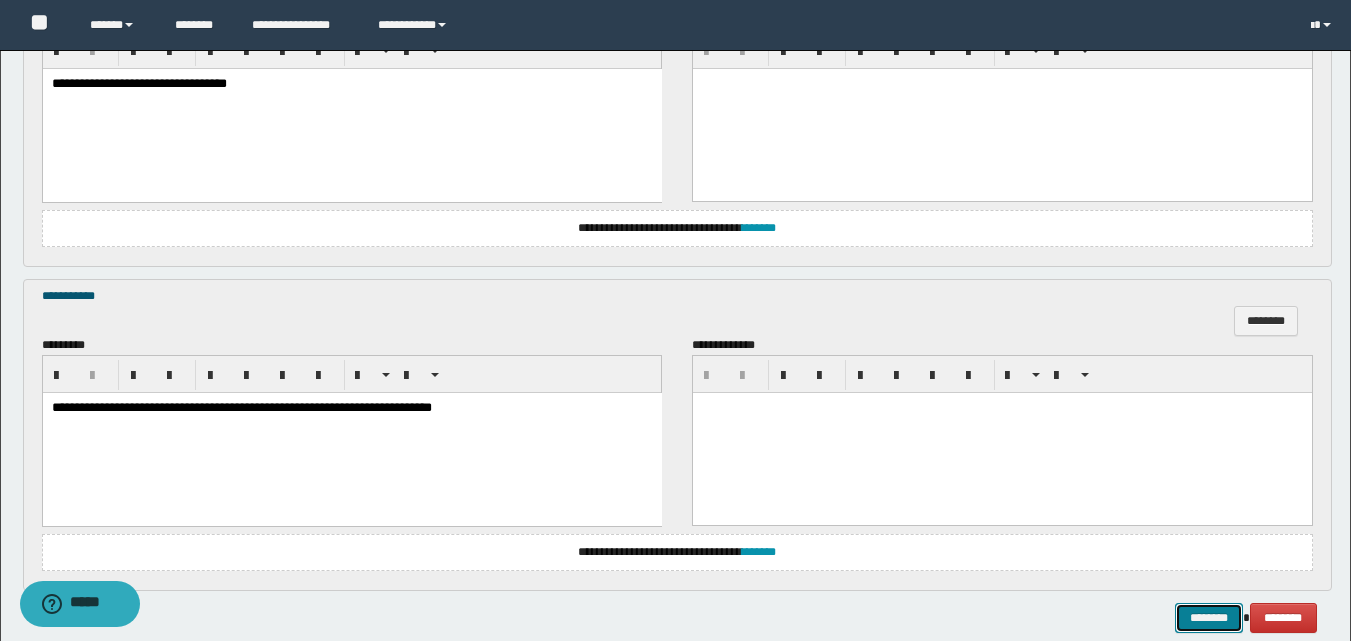 drag, startPoint x: 1218, startPoint y: 612, endPoint x: 1211, endPoint y: 584, distance: 28.86174 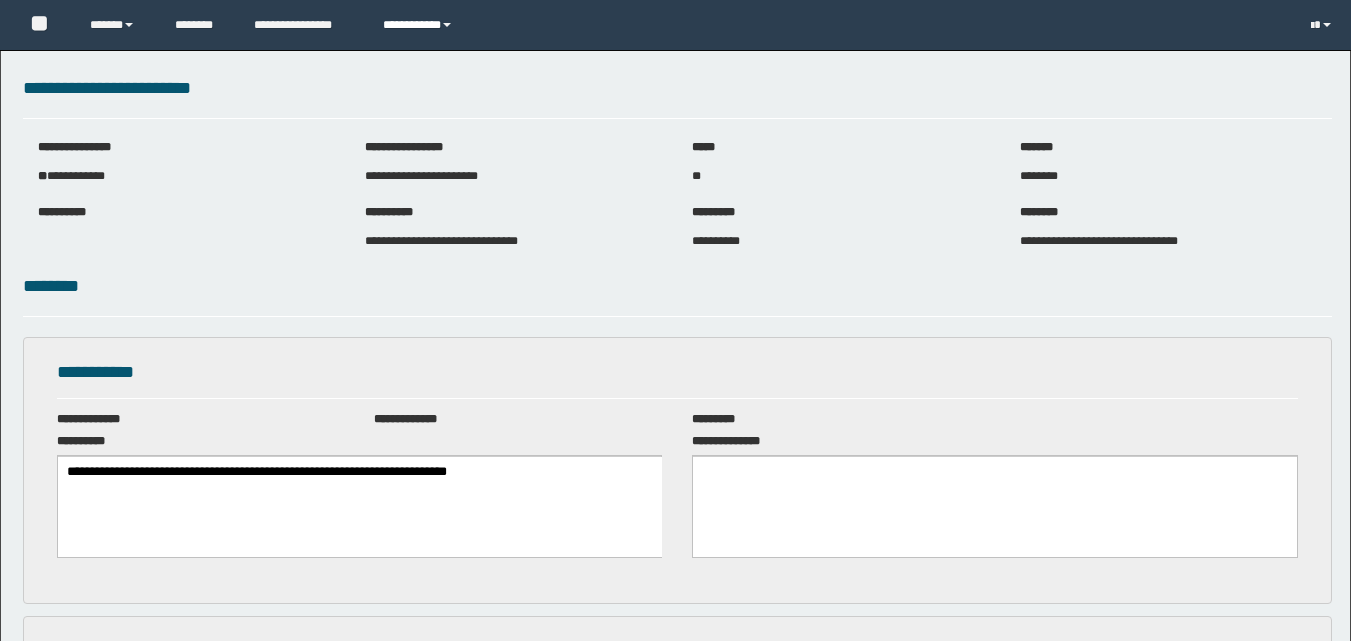 scroll, scrollTop: 0, scrollLeft: 0, axis: both 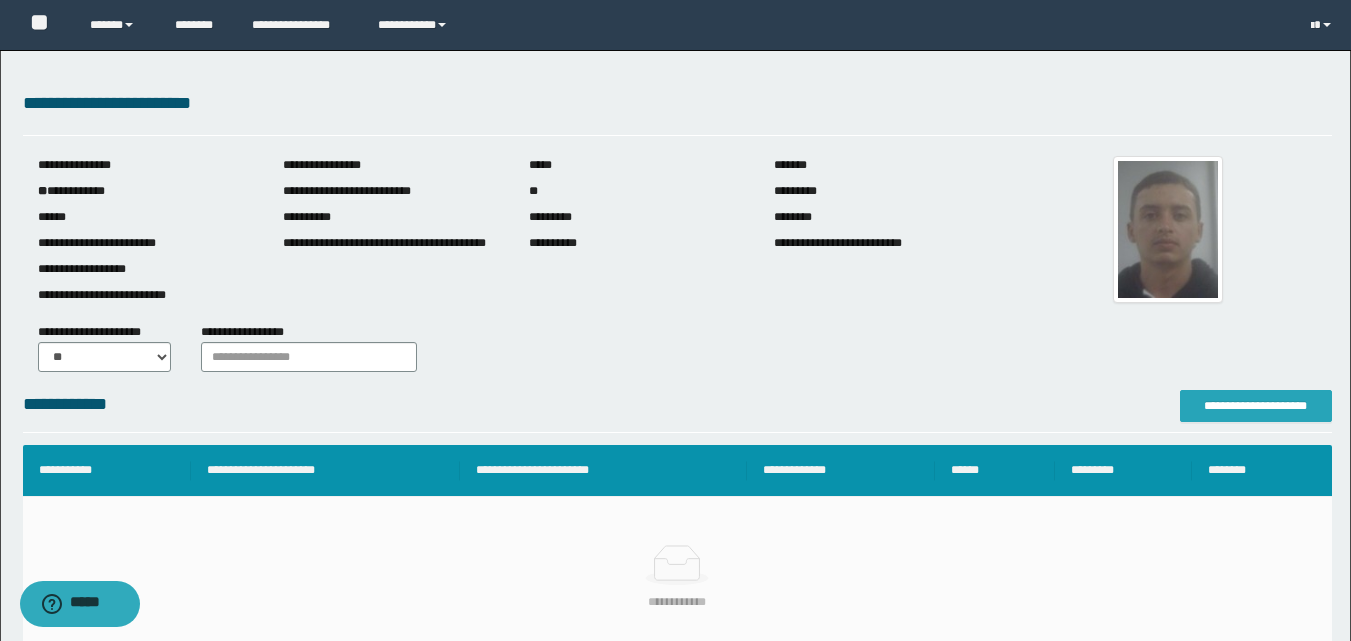click on "**********" at bounding box center (1256, 406) 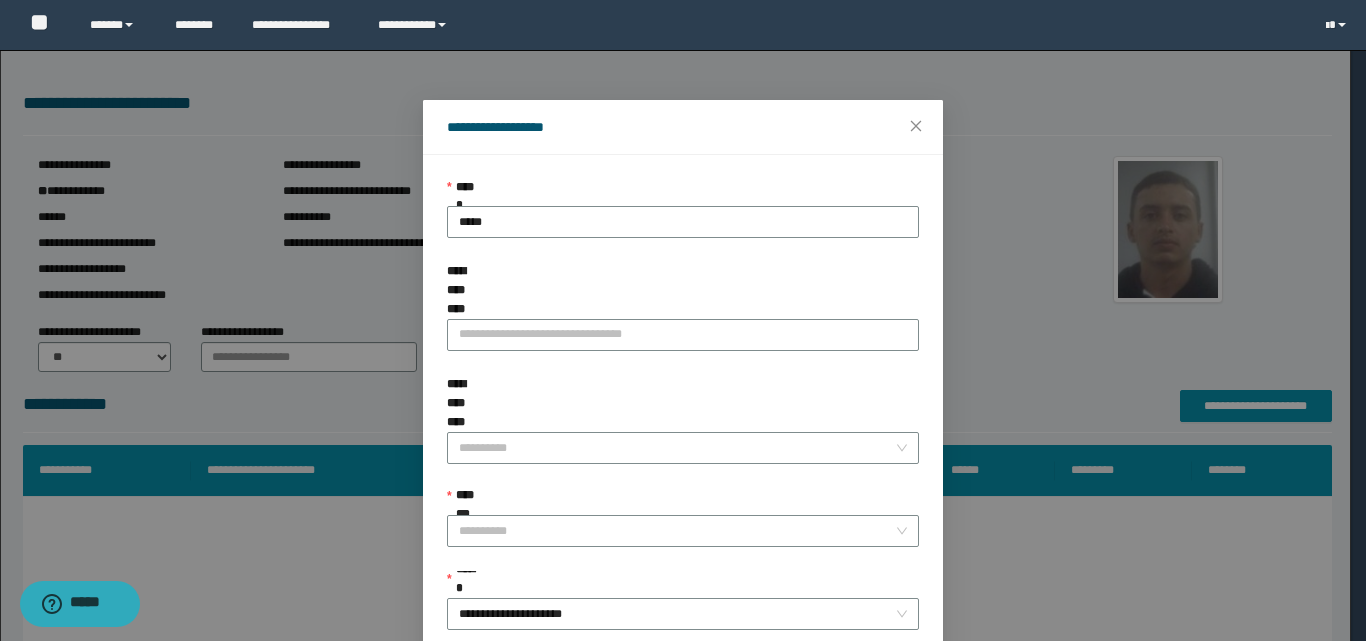 scroll, scrollTop: 111, scrollLeft: 0, axis: vertical 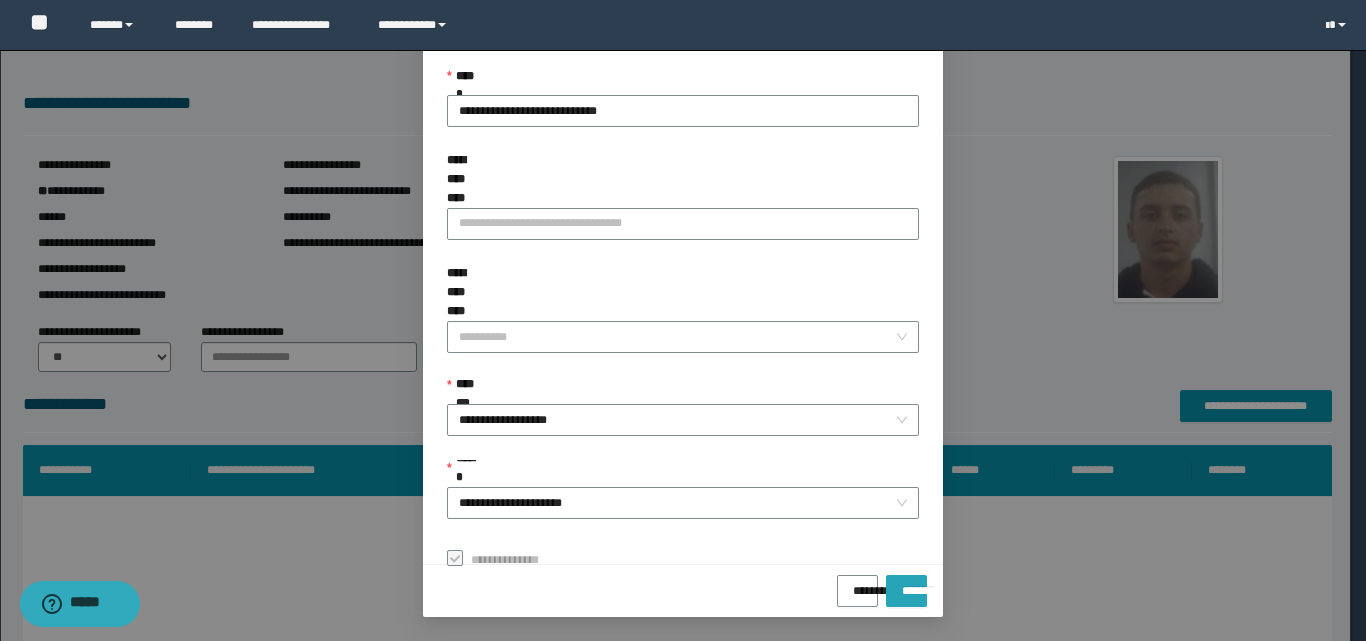 click on "*******" at bounding box center (906, 584) 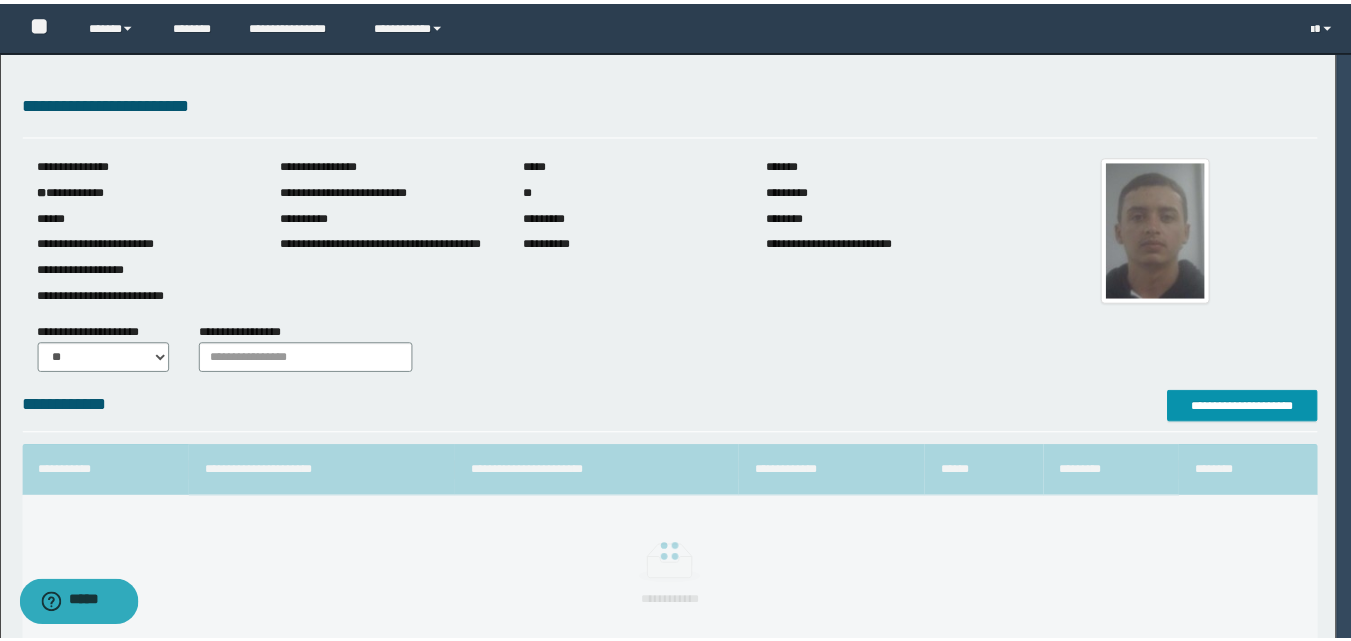 scroll, scrollTop: 64, scrollLeft: 0, axis: vertical 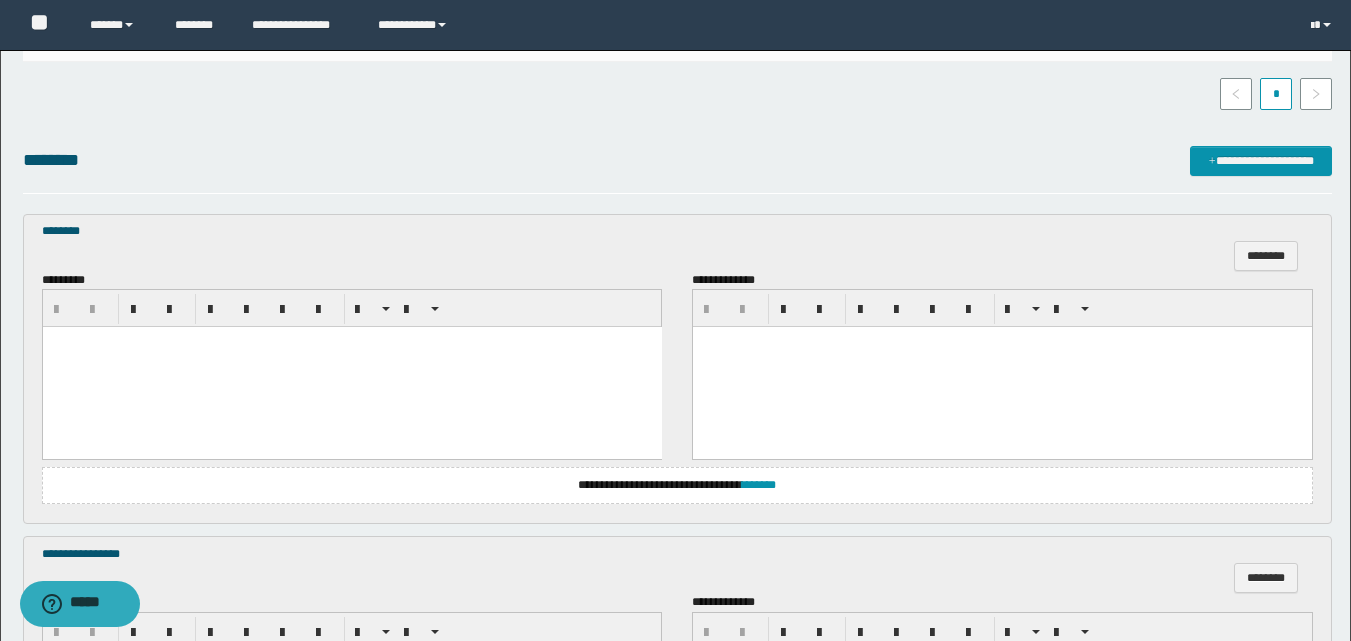 click at bounding box center (351, 367) 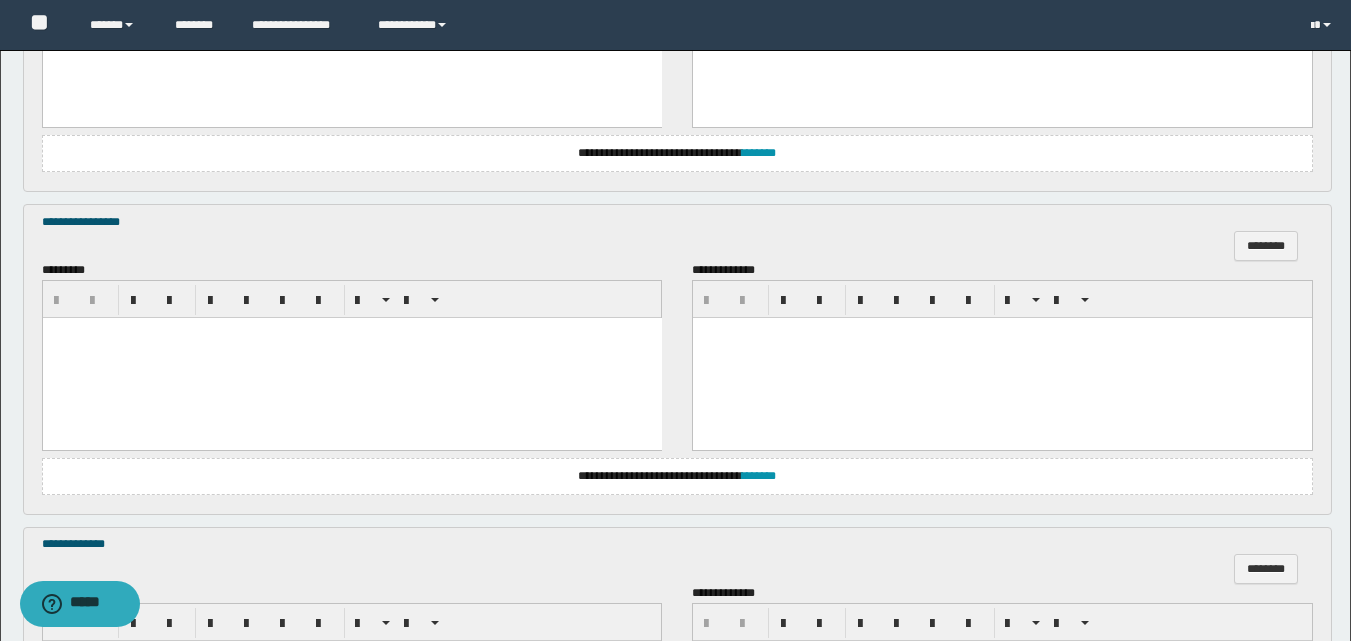 scroll, scrollTop: 900, scrollLeft: 0, axis: vertical 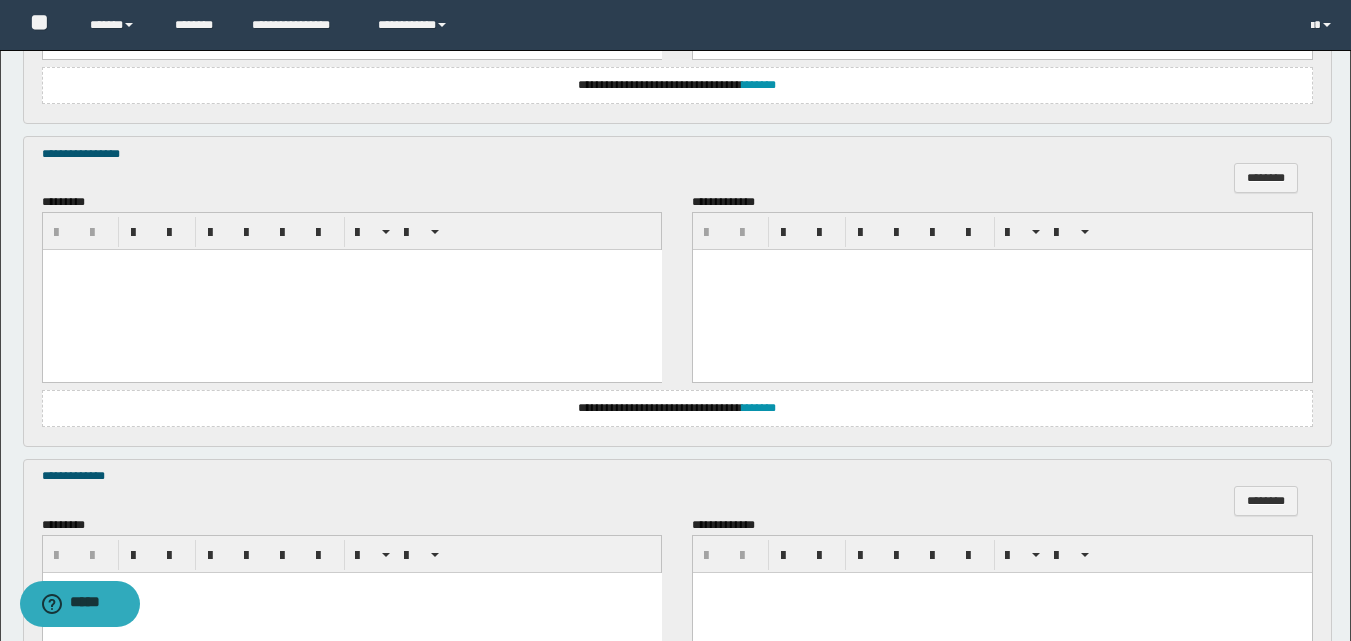 click at bounding box center [351, 290] 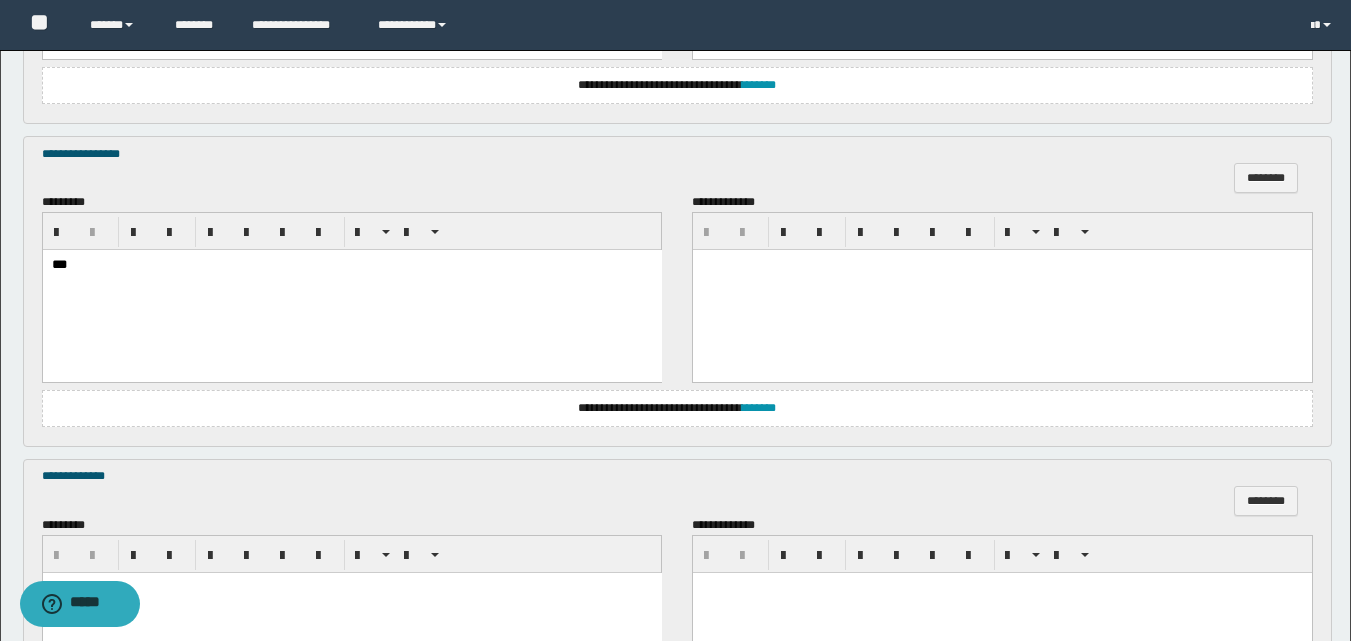 scroll, scrollTop: 1179, scrollLeft: 0, axis: vertical 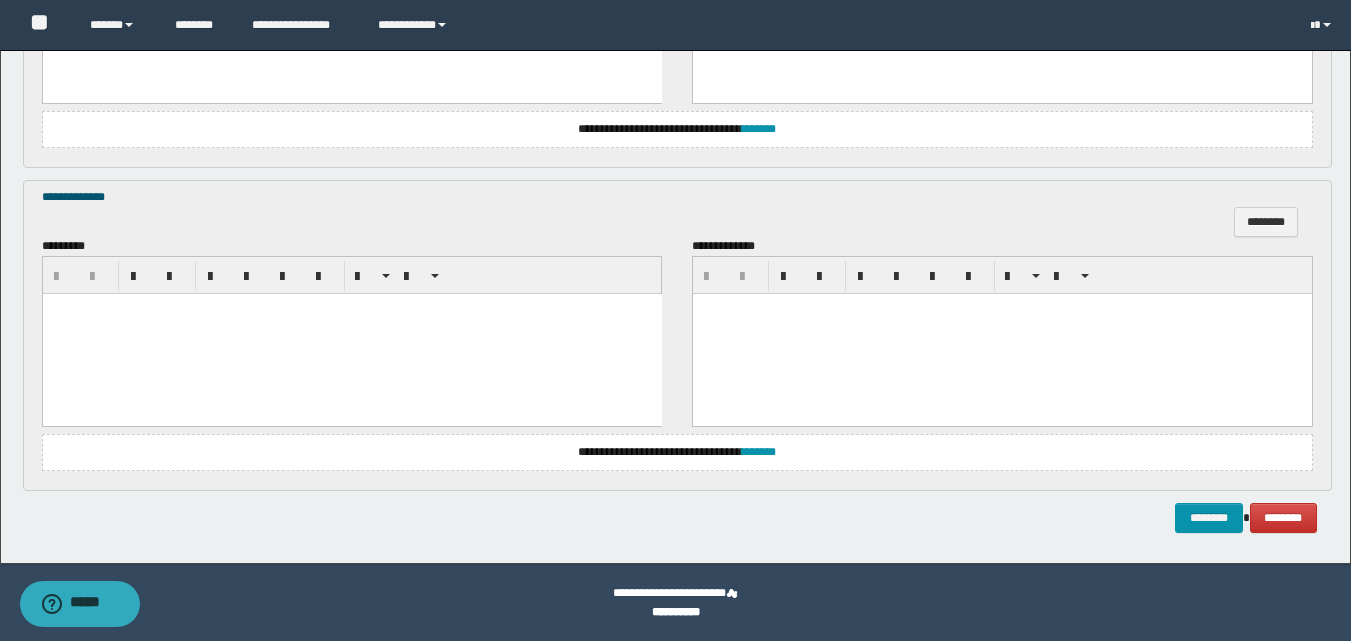 click at bounding box center (351, 333) 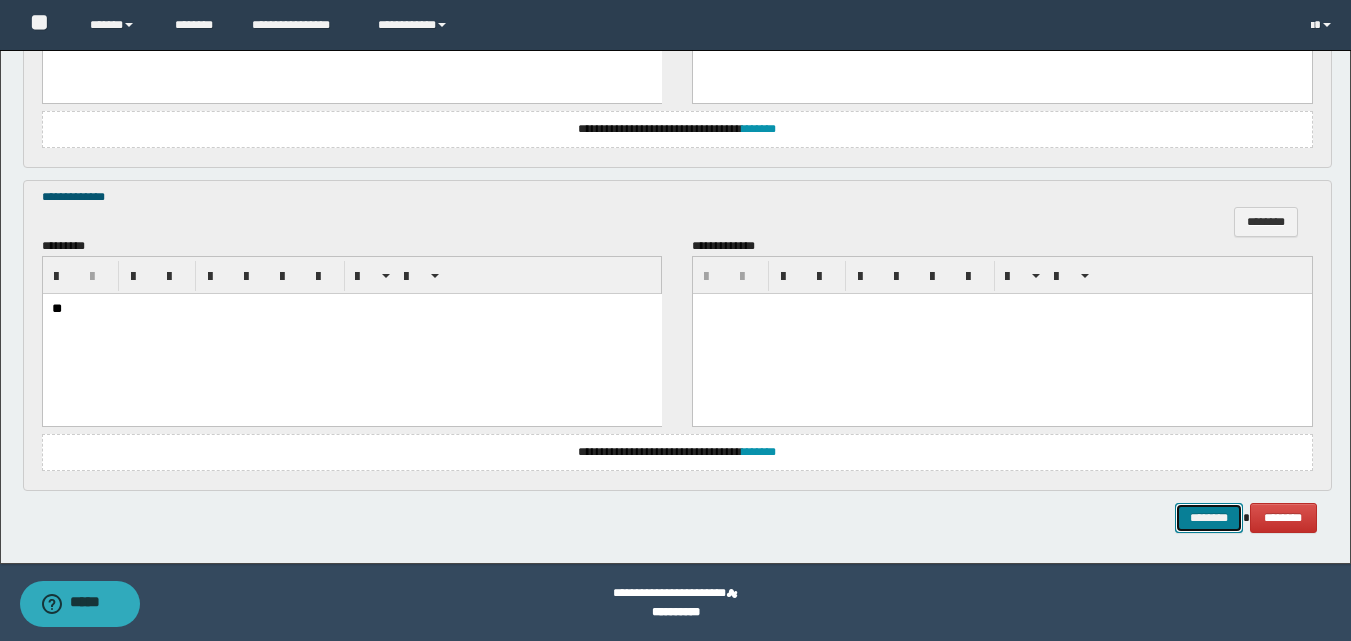 click on "********" at bounding box center [1209, 518] 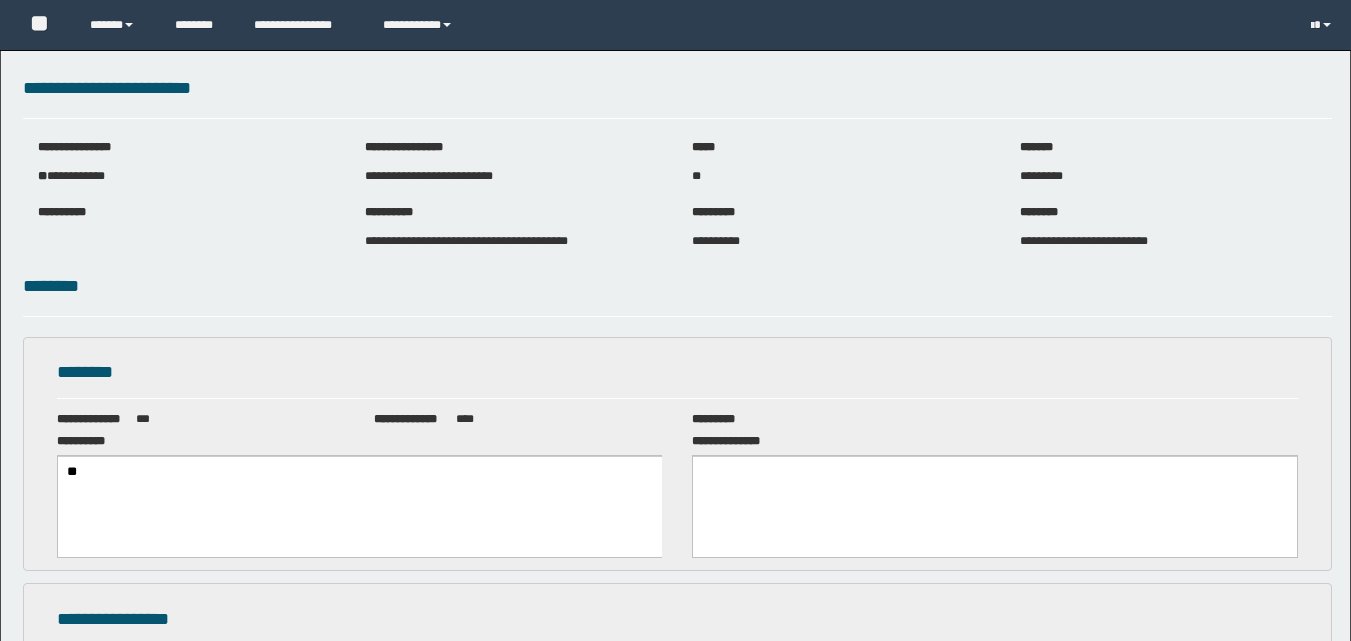 scroll, scrollTop: 0, scrollLeft: 0, axis: both 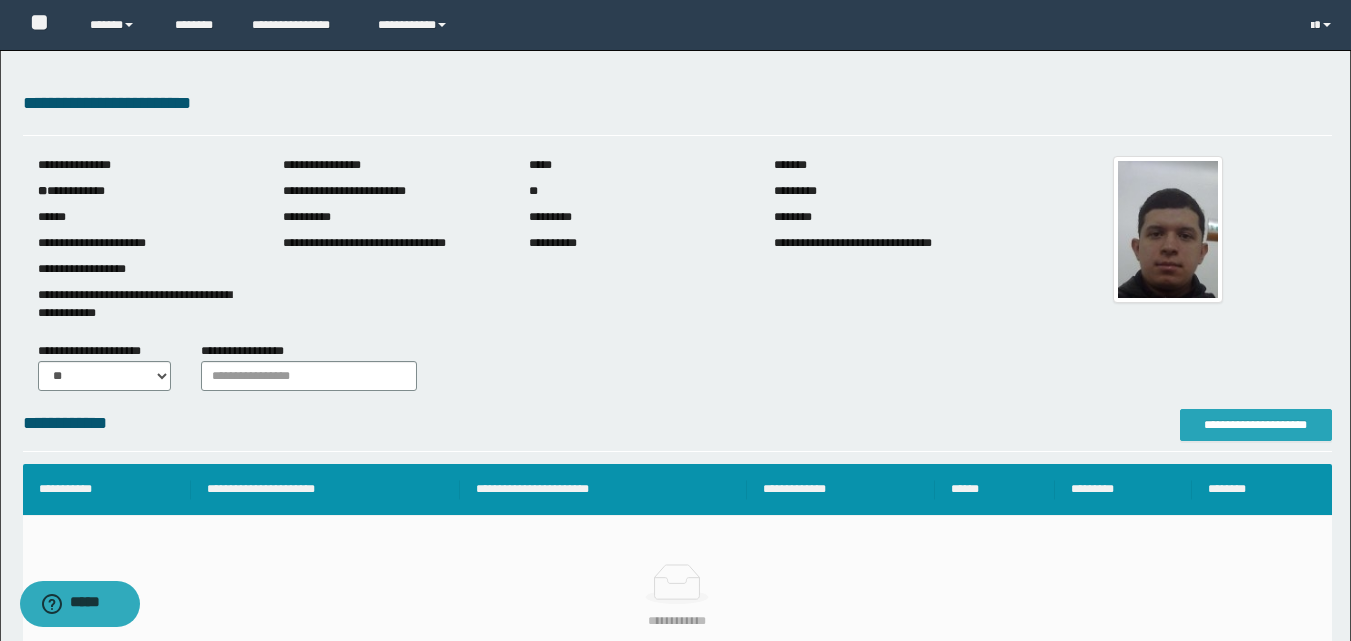 click on "**********" at bounding box center [1256, 425] 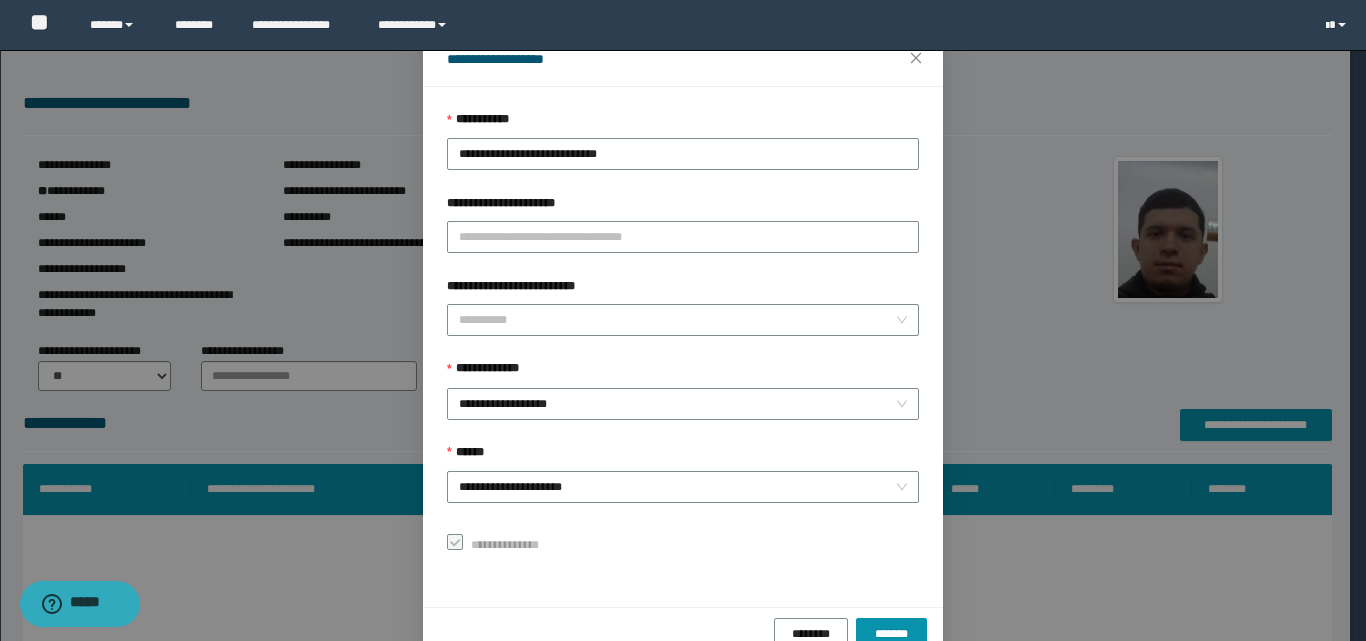scroll, scrollTop: 111, scrollLeft: 0, axis: vertical 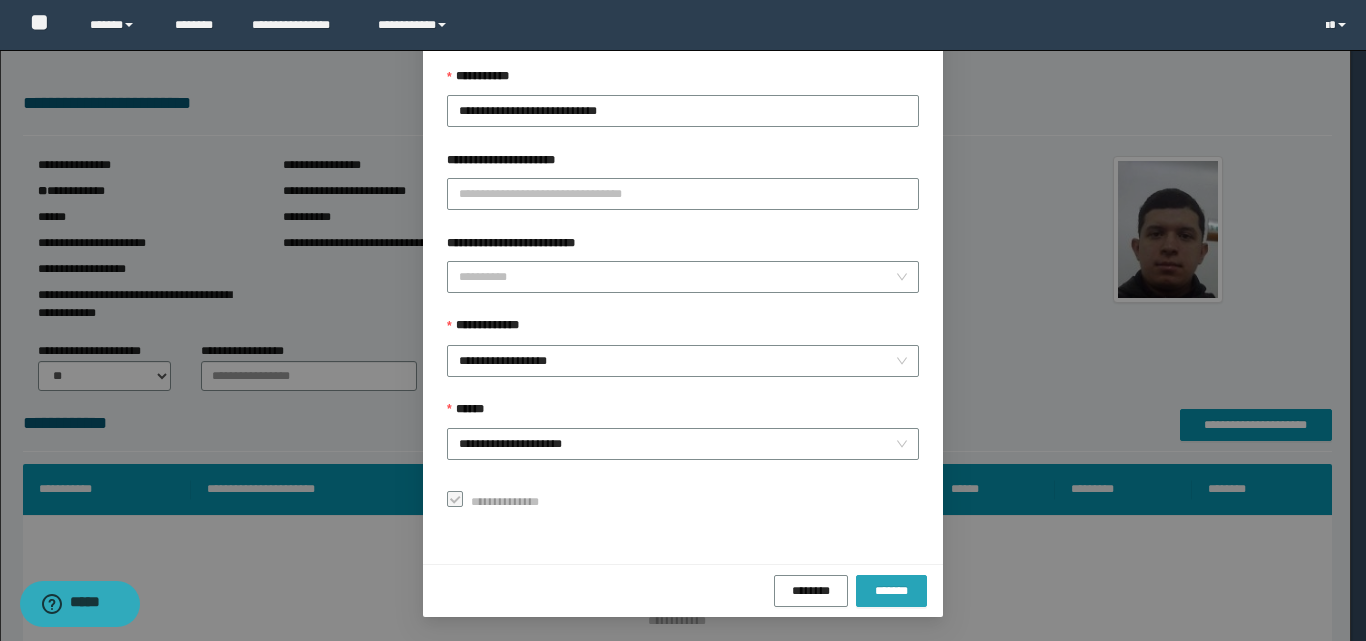 click on "*******" at bounding box center [891, 590] 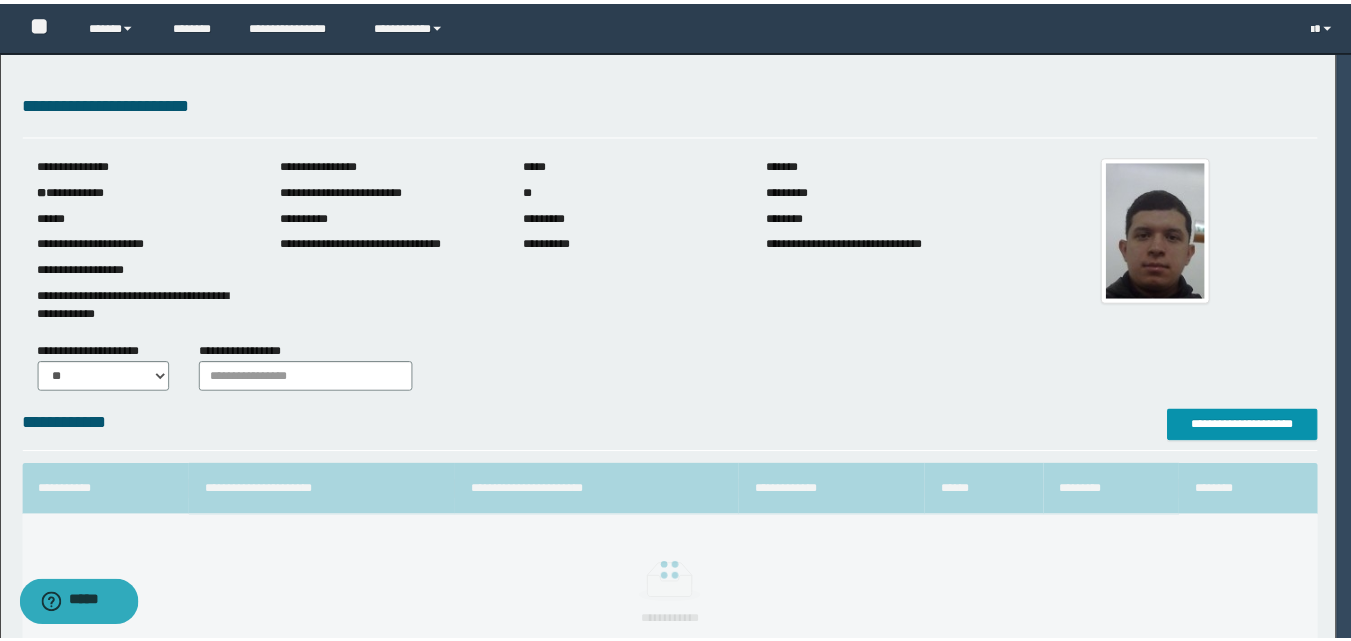 scroll, scrollTop: 64, scrollLeft: 0, axis: vertical 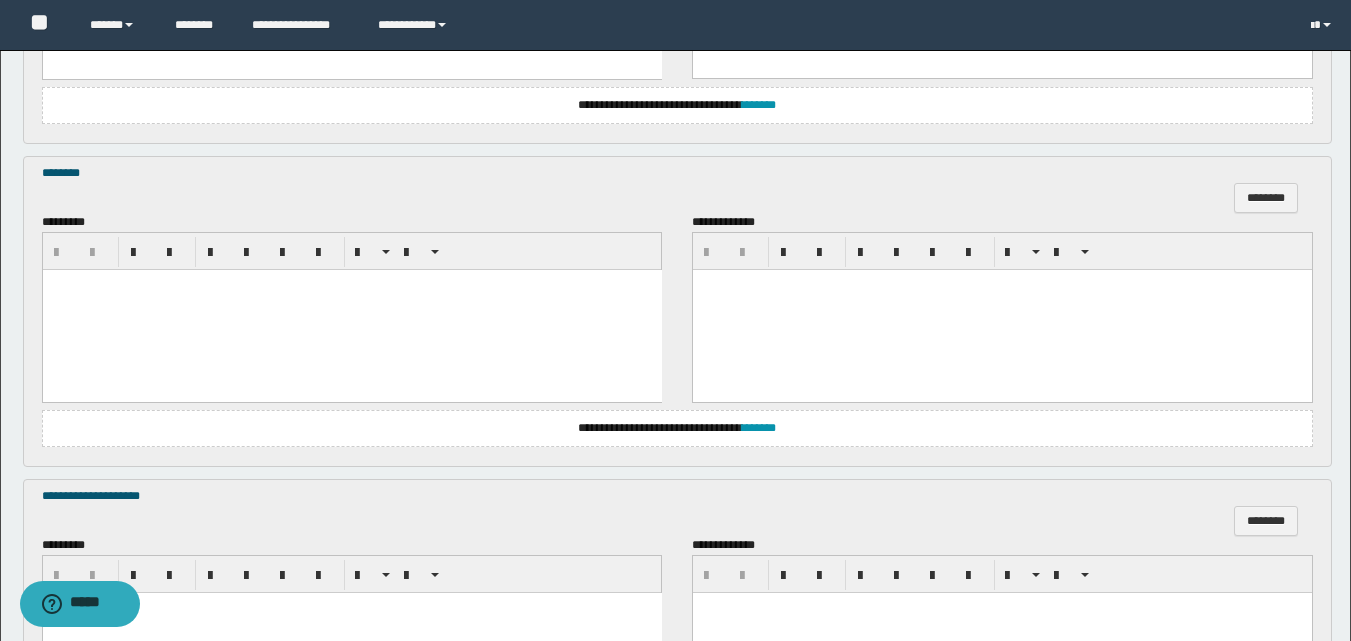 click at bounding box center [351, 310] 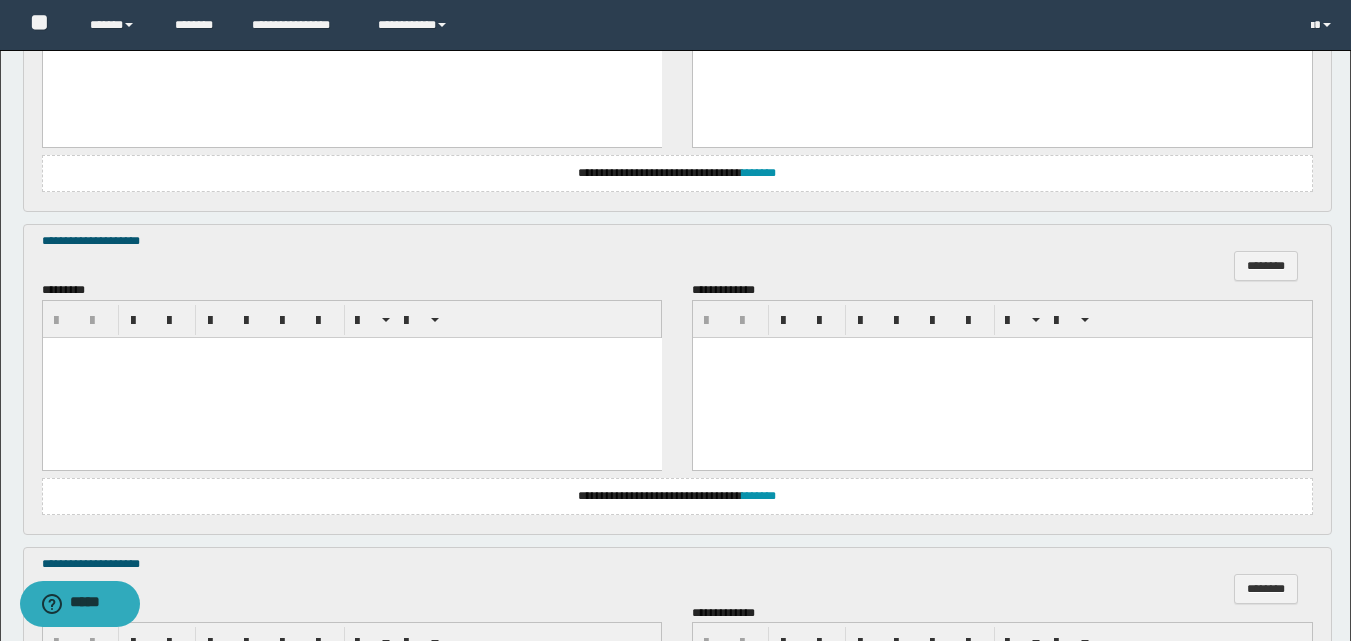 scroll, scrollTop: 1200, scrollLeft: 0, axis: vertical 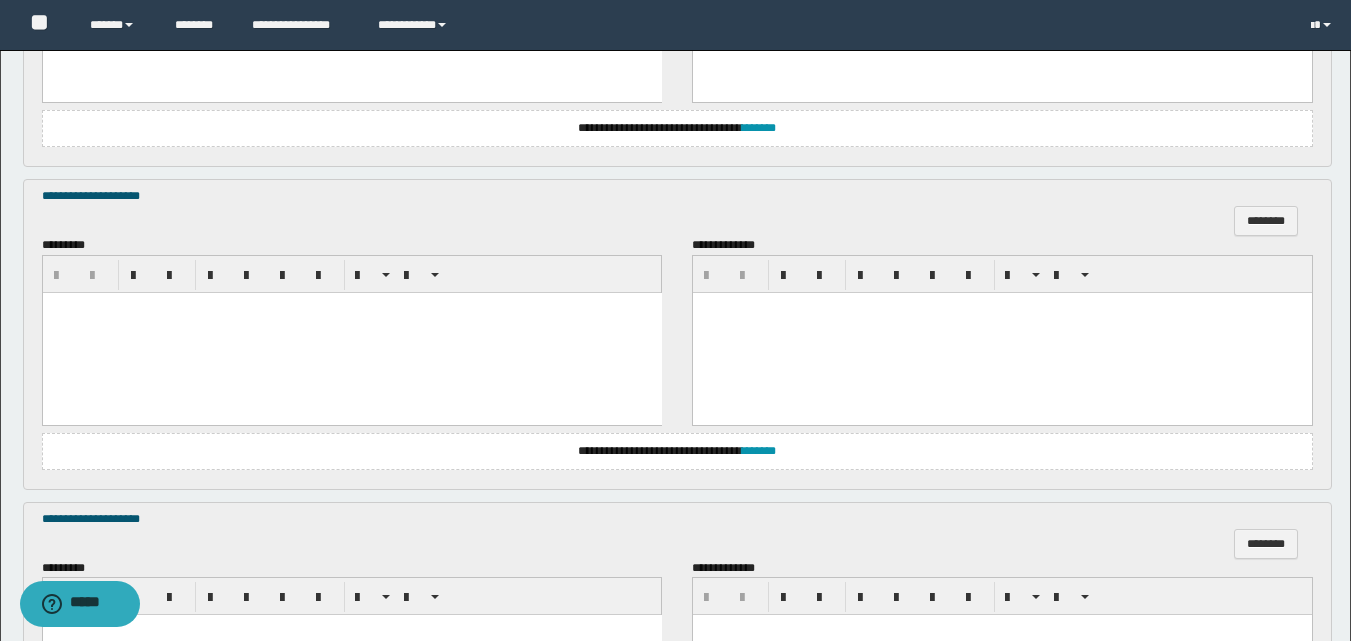 click at bounding box center (351, 332) 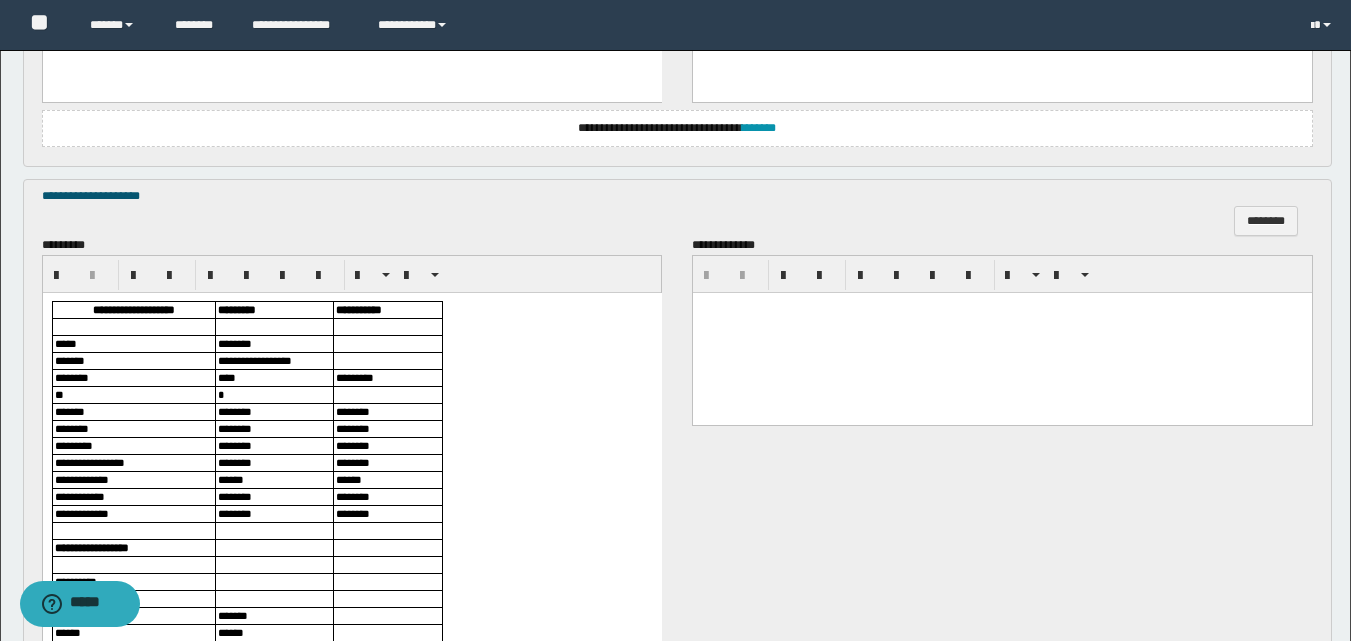 click on "****" at bounding box center [273, 377] 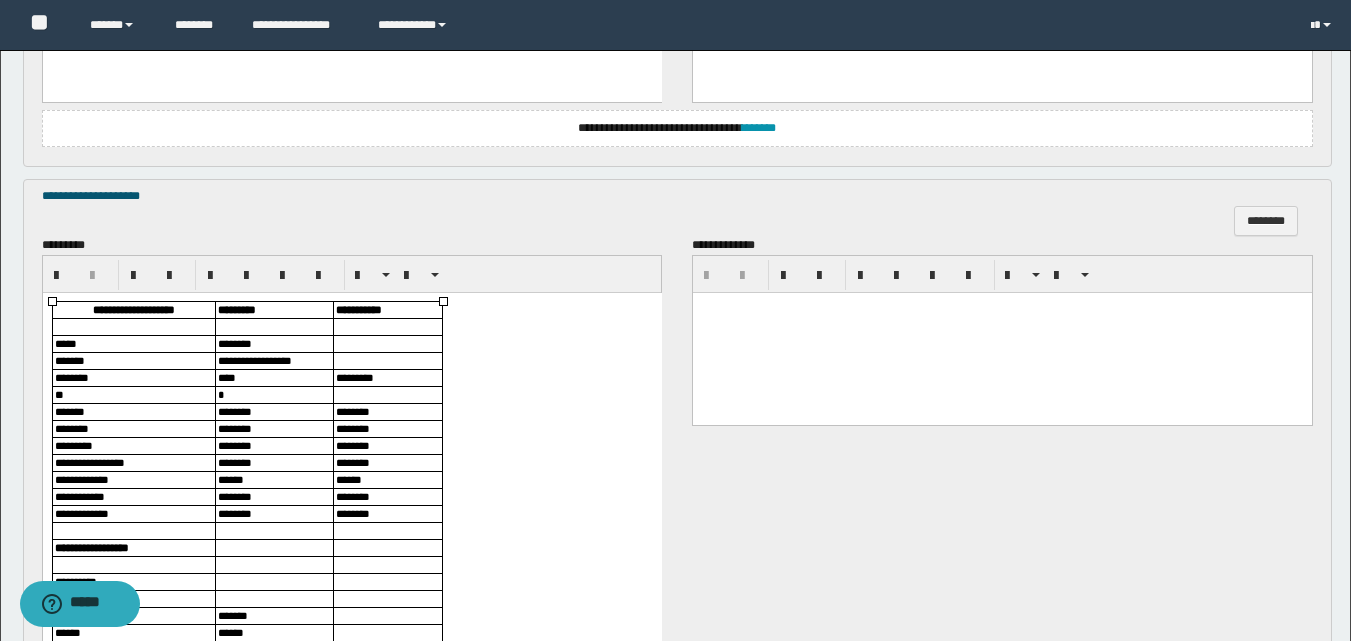 type 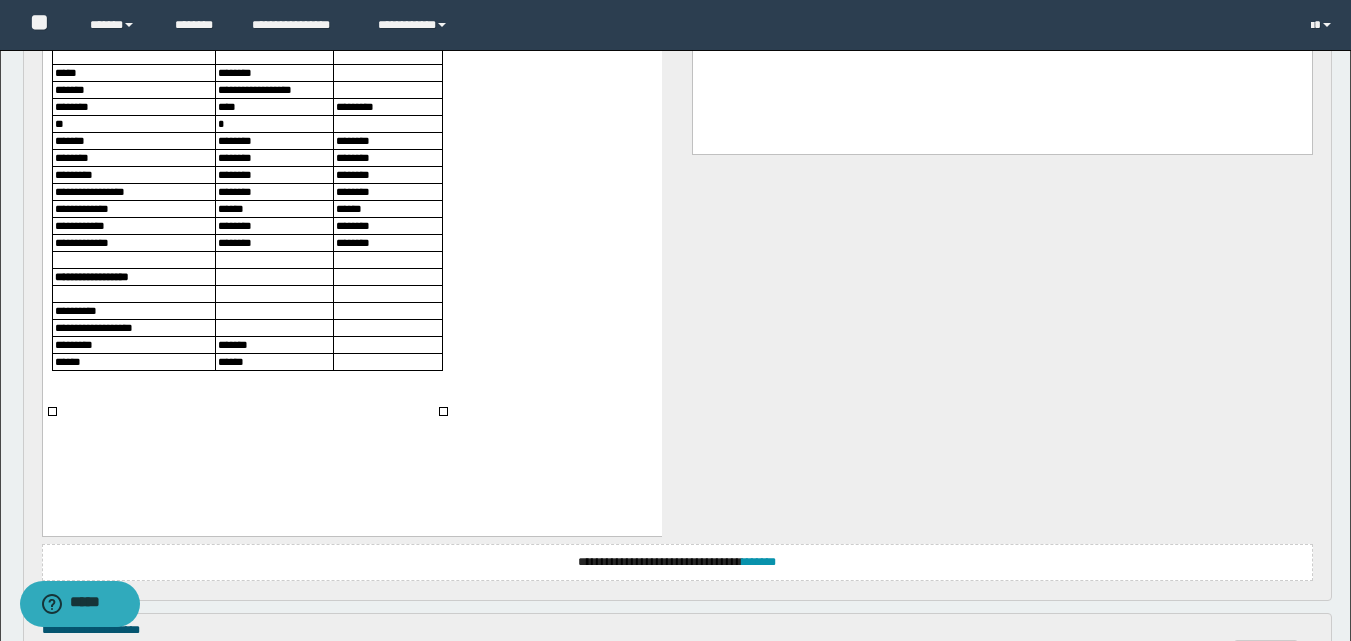 scroll, scrollTop: 1500, scrollLeft: 0, axis: vertical 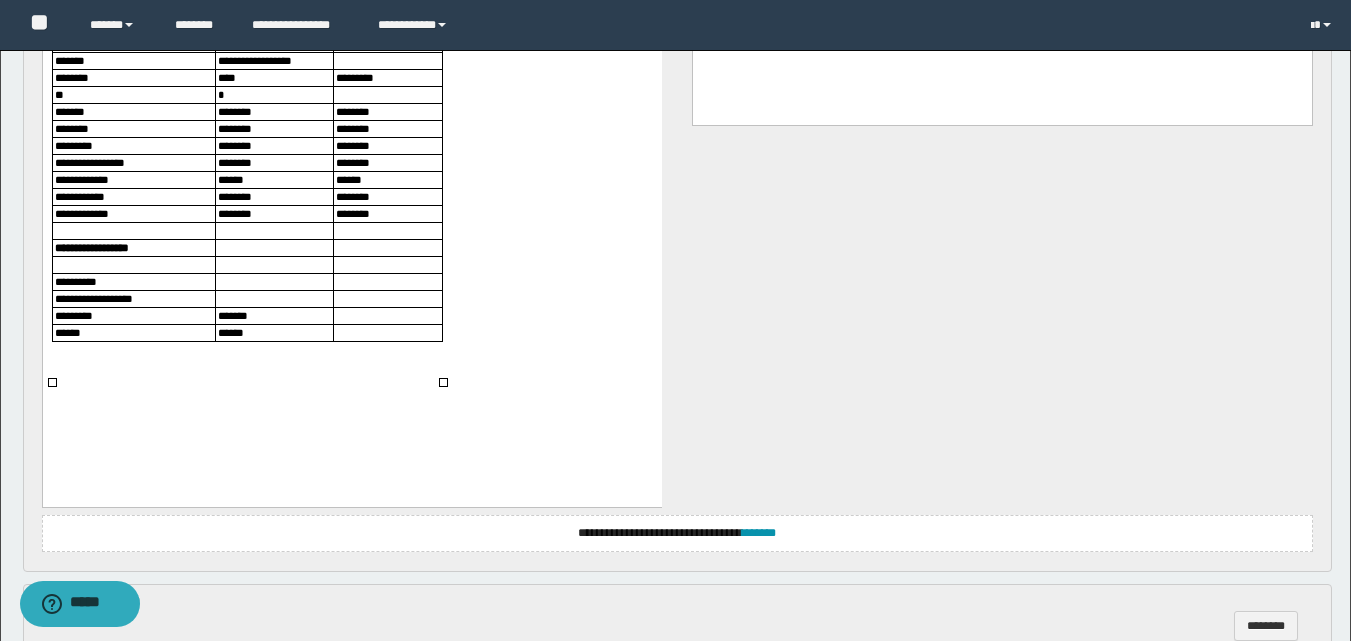 click at bounding box center (273, 282) 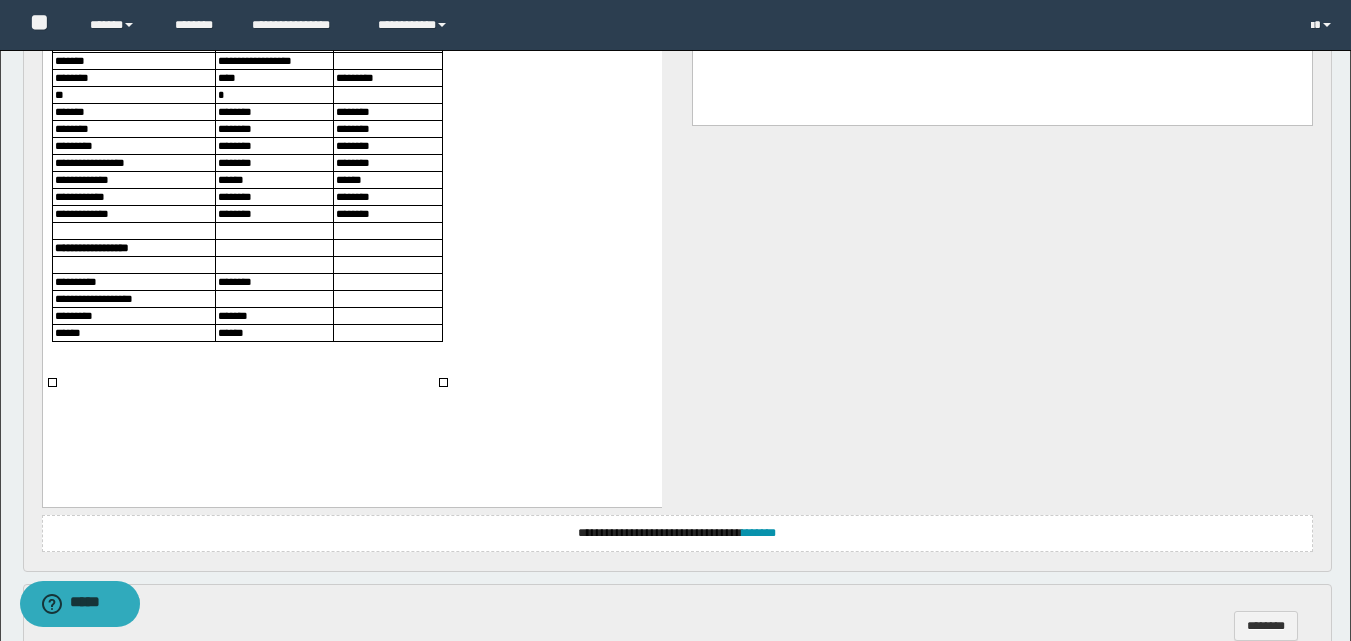 click at bounding box center (274, 299) 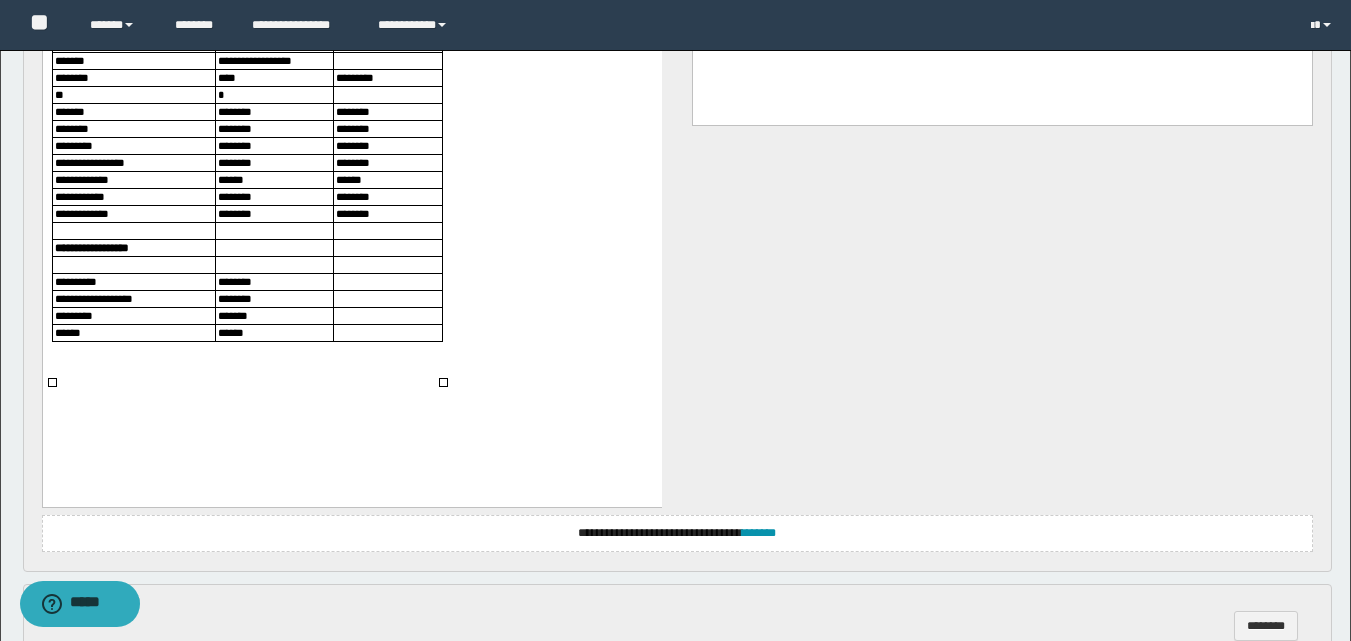 click at bounding box center [133, 265] 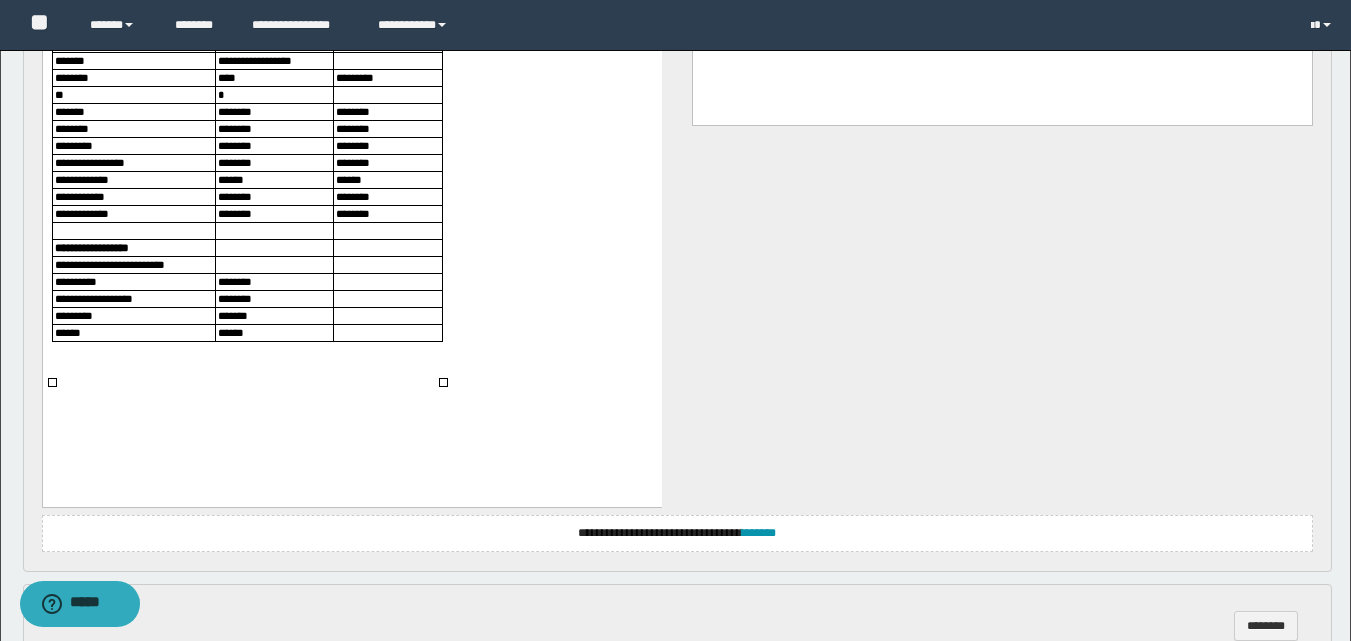 click at bounding box center (273, 265) 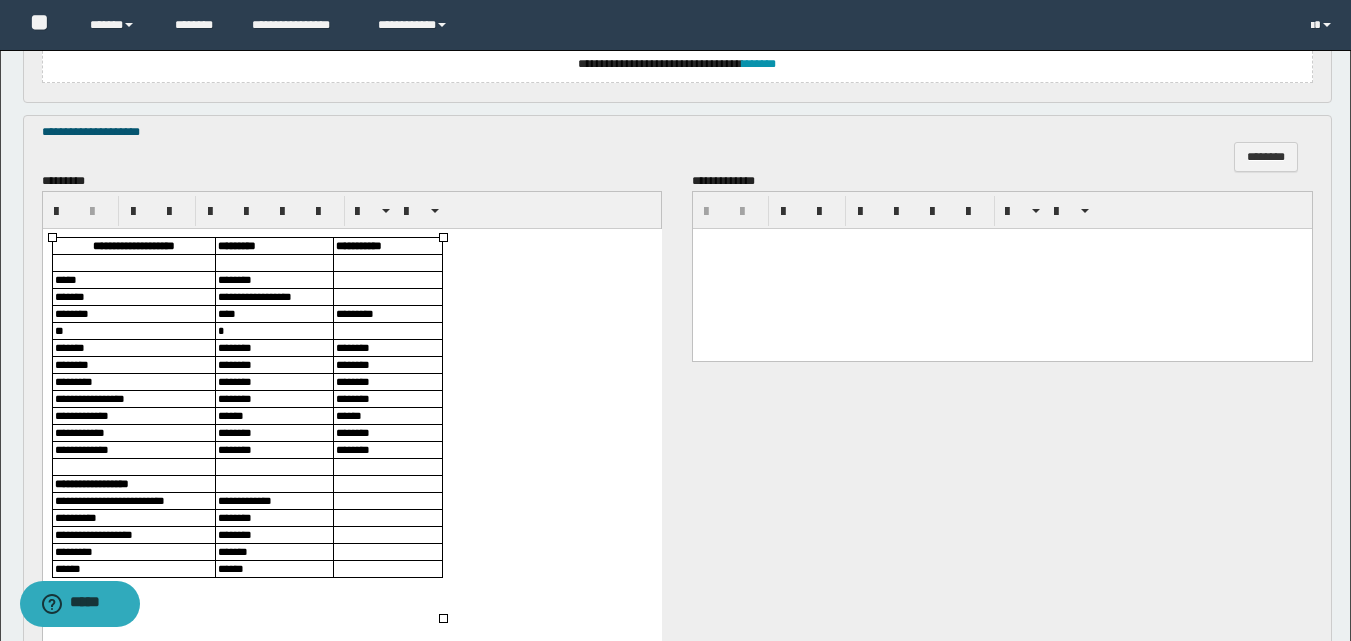scroll, scrollTop: 1200, scrollLeft: 0, axis: vertical 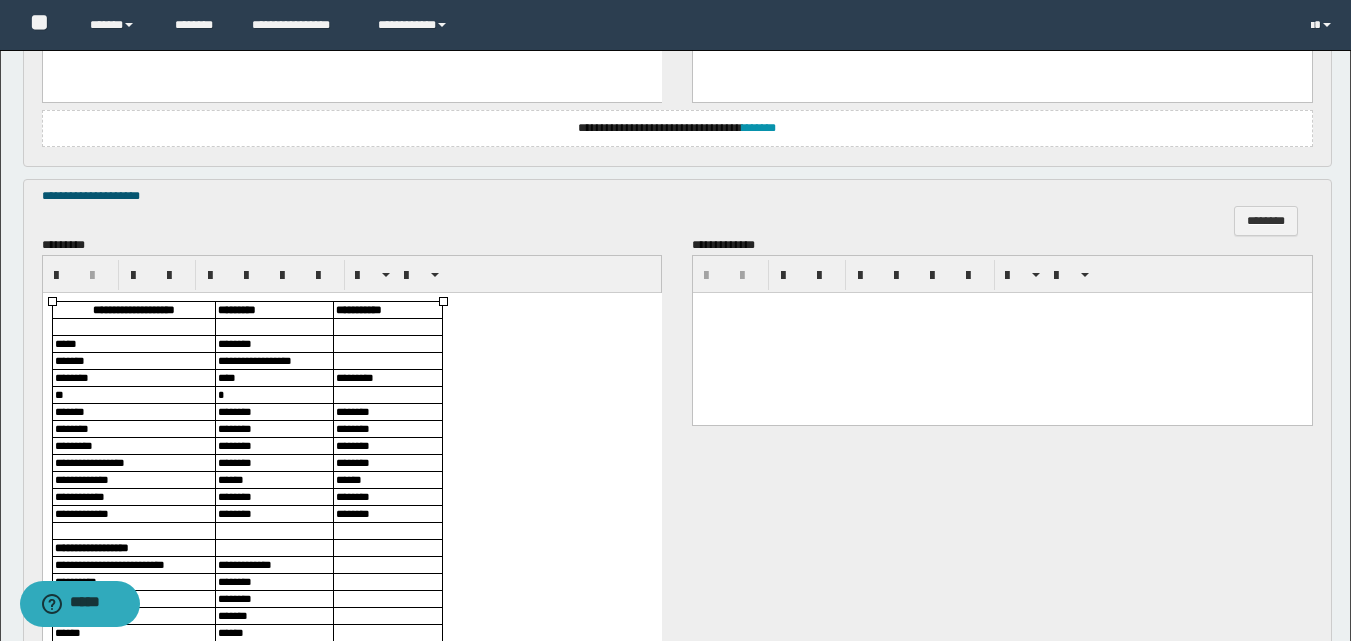 click on "**********" at bounding box center (254, 359) 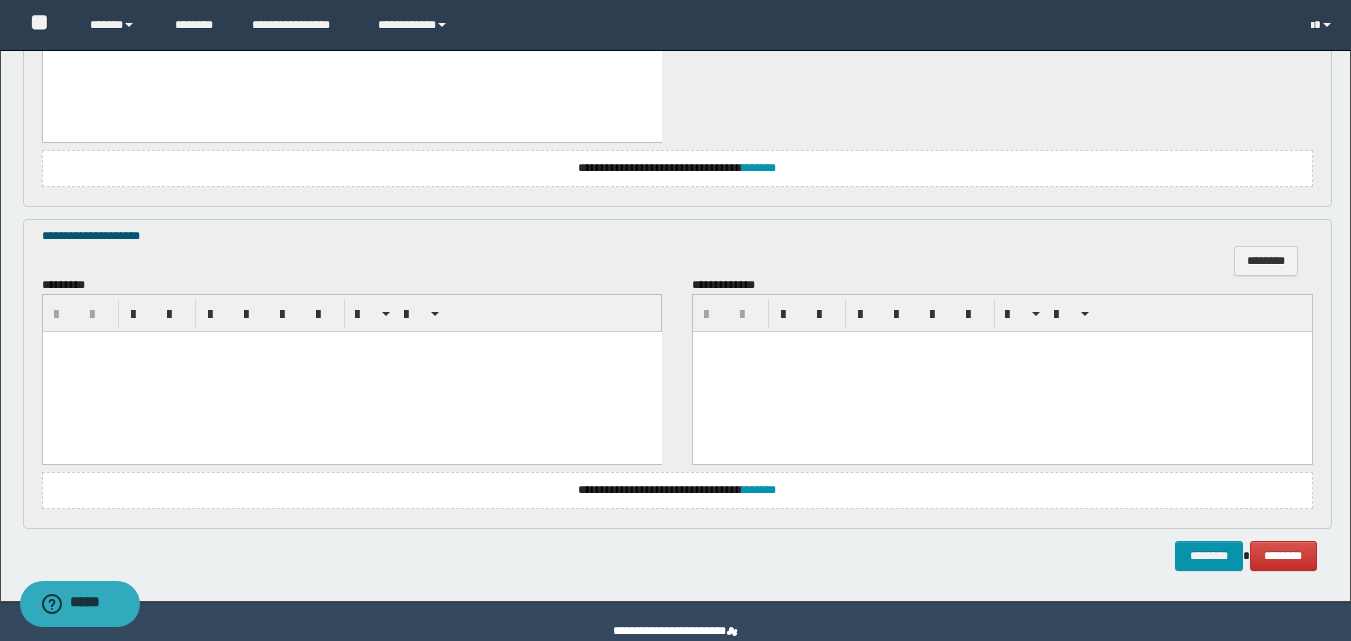 scroll, scrollTop: 1900, scrollLeft: 0, axis: vertical 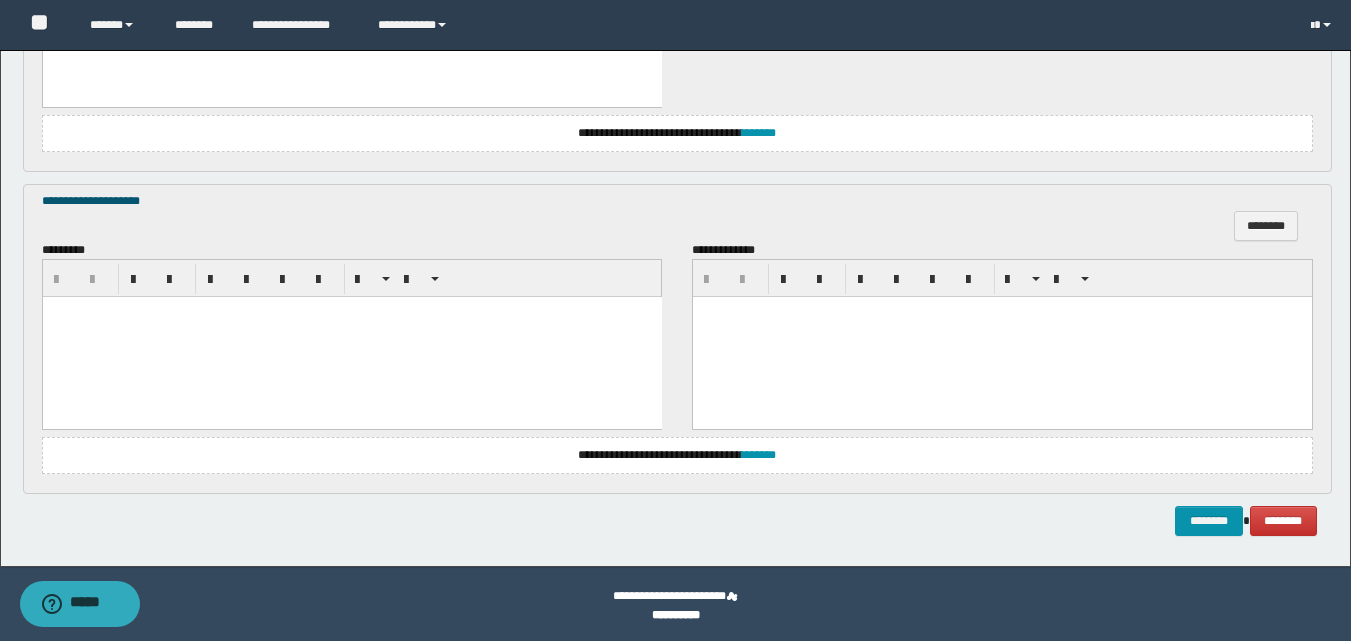 click at bounding box center [351, 337] 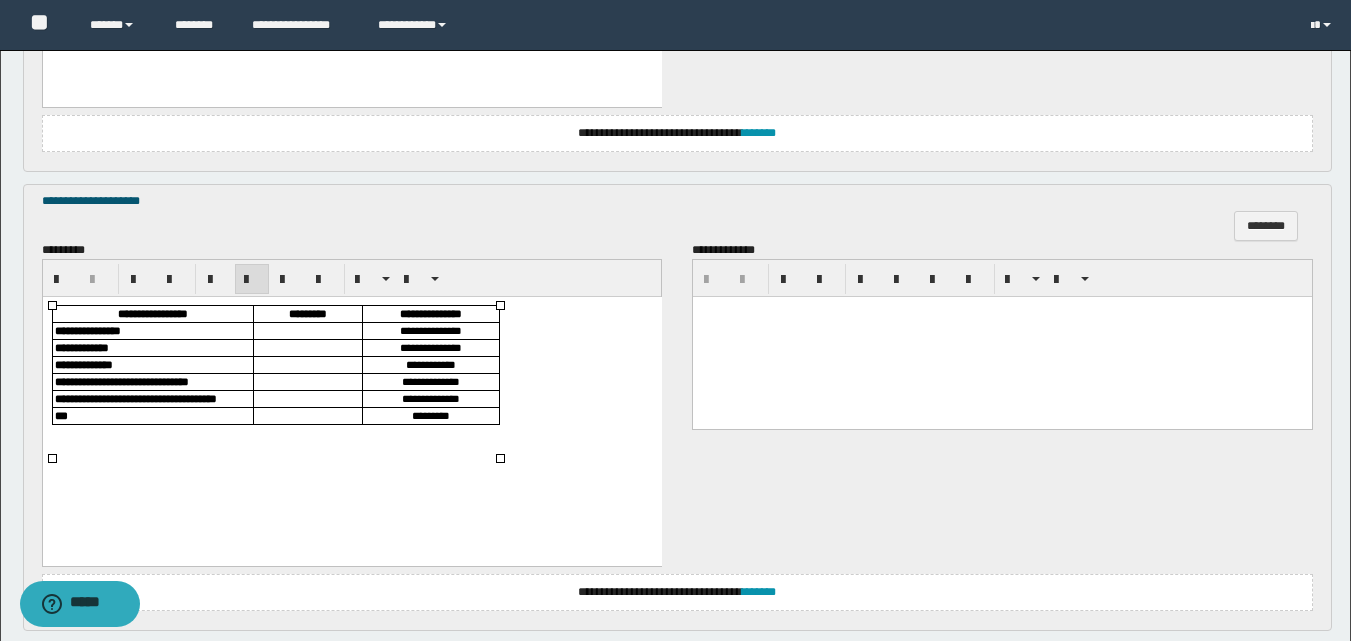 click at bounding box center [307, 331] 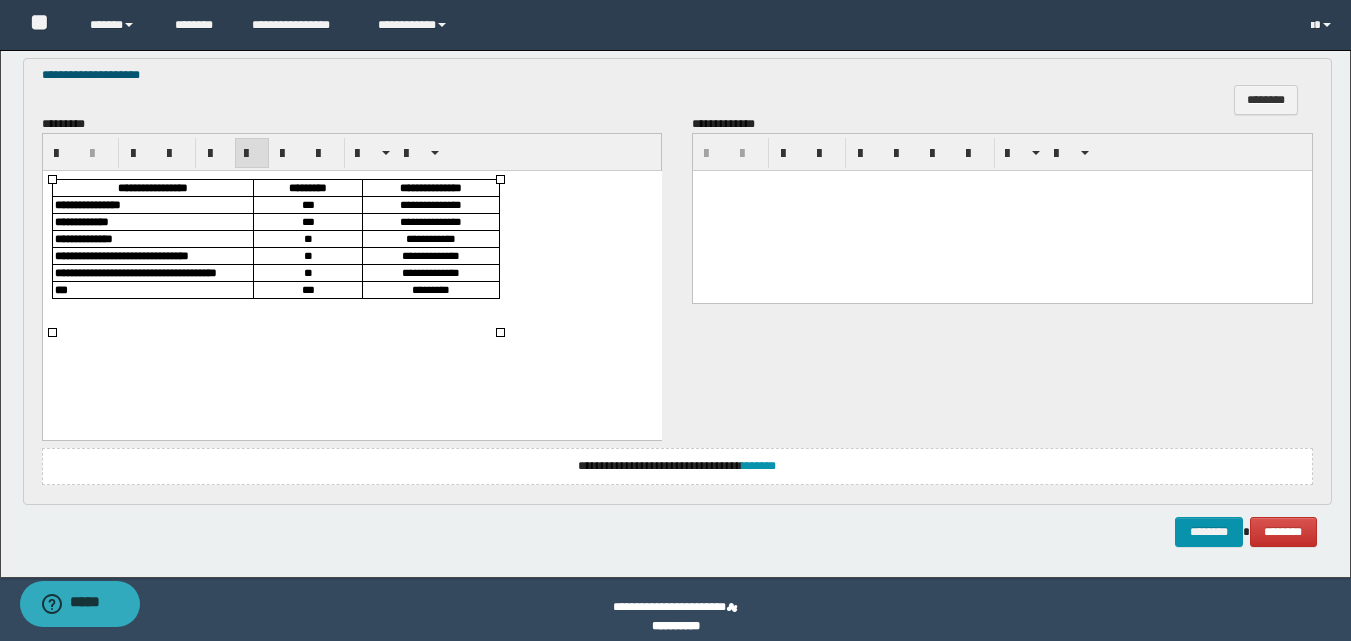 scroll, scrollTop: 2041, scrollLeft: 0, axis: vertical 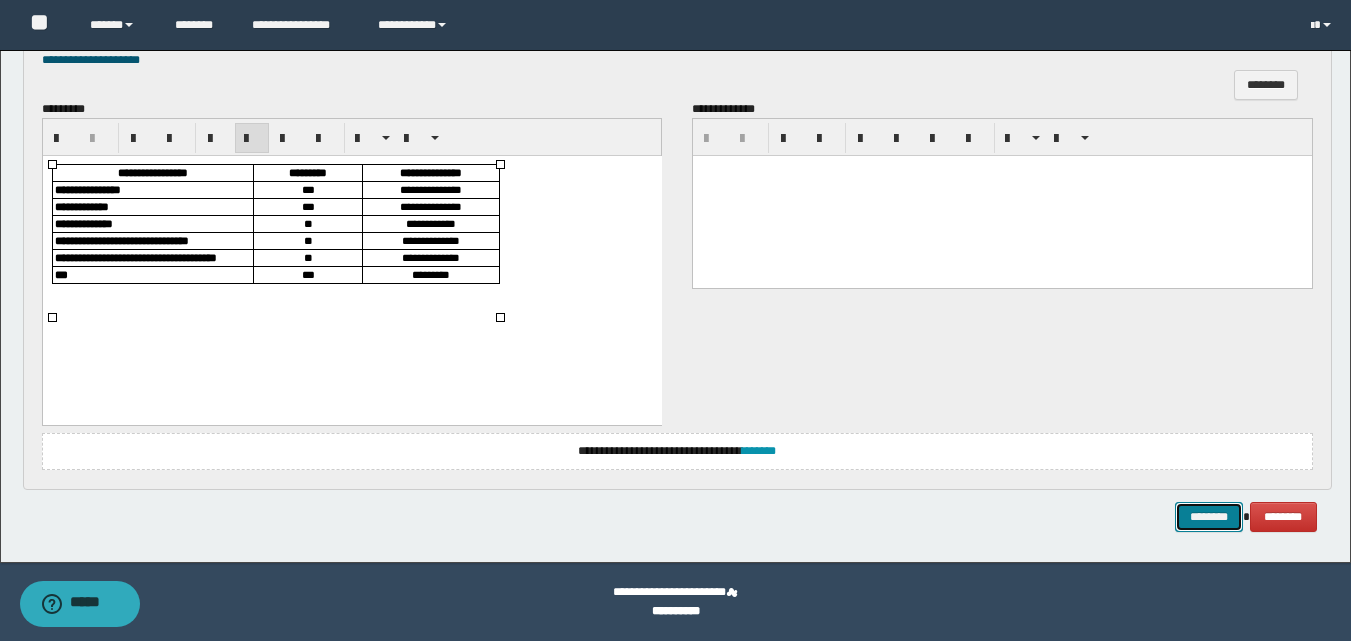 click on "********" at bounding box center (1209, 517) 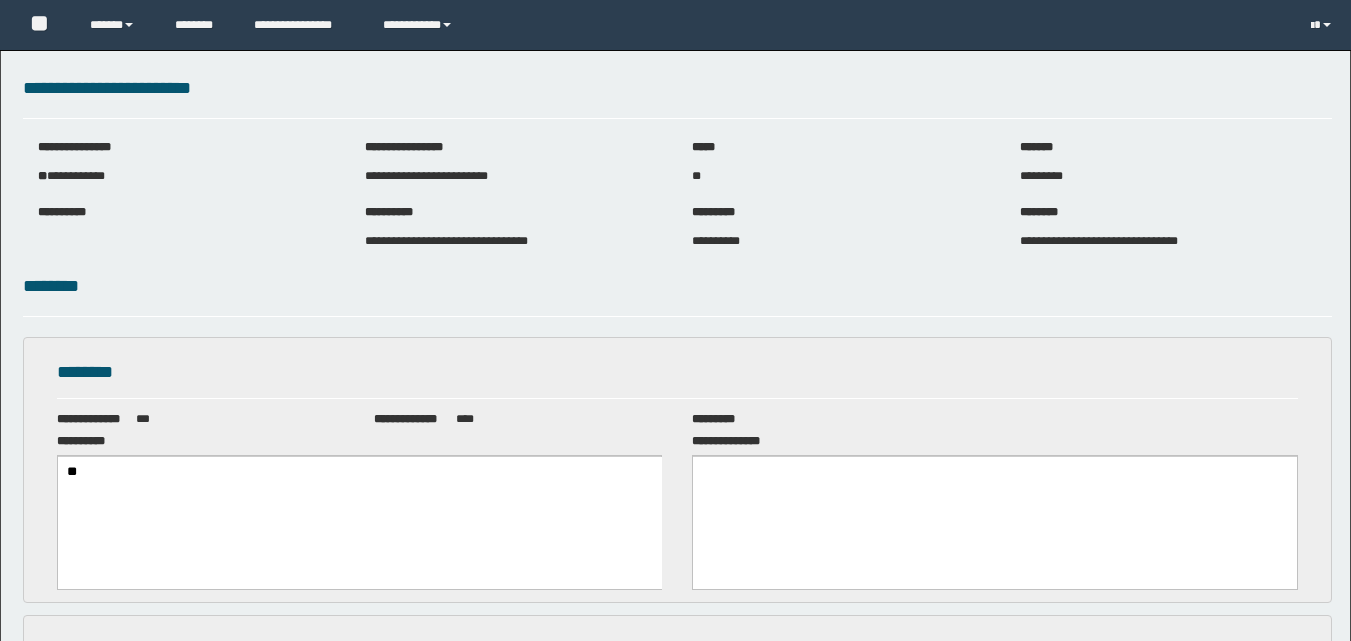 scroll, scrollTop: 0, scrollLeft: 0, axis: both 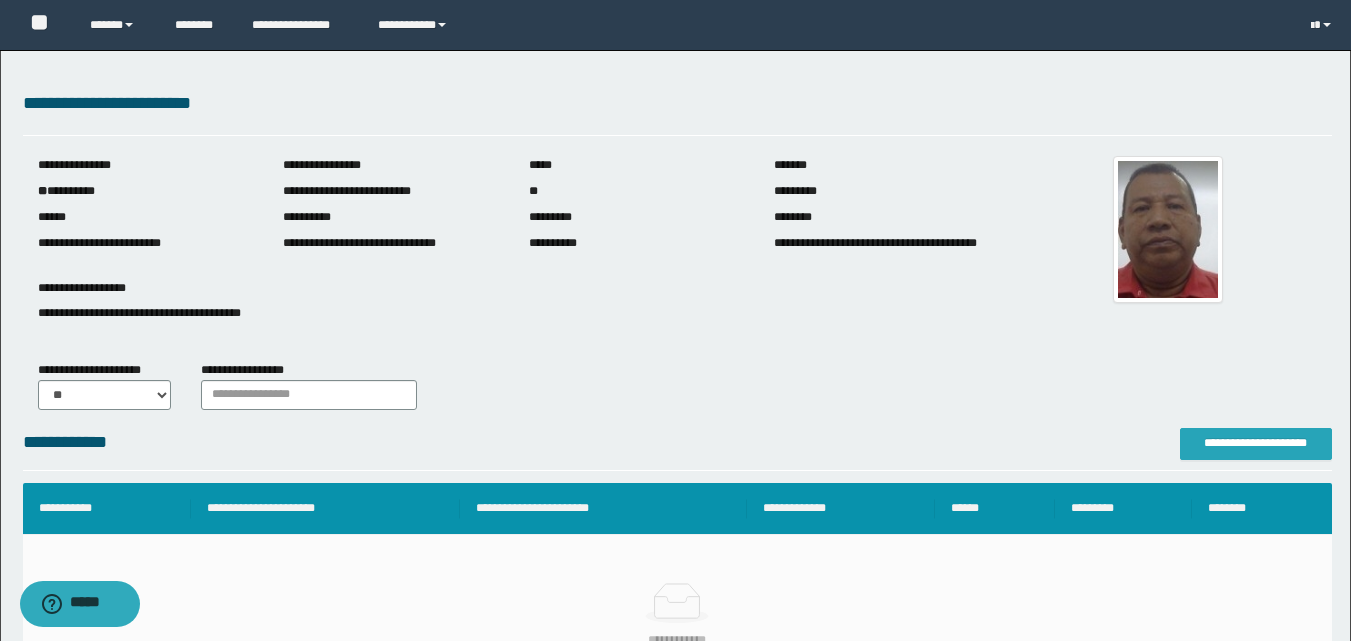 click on "**********" at bounding box center [1256, 443] 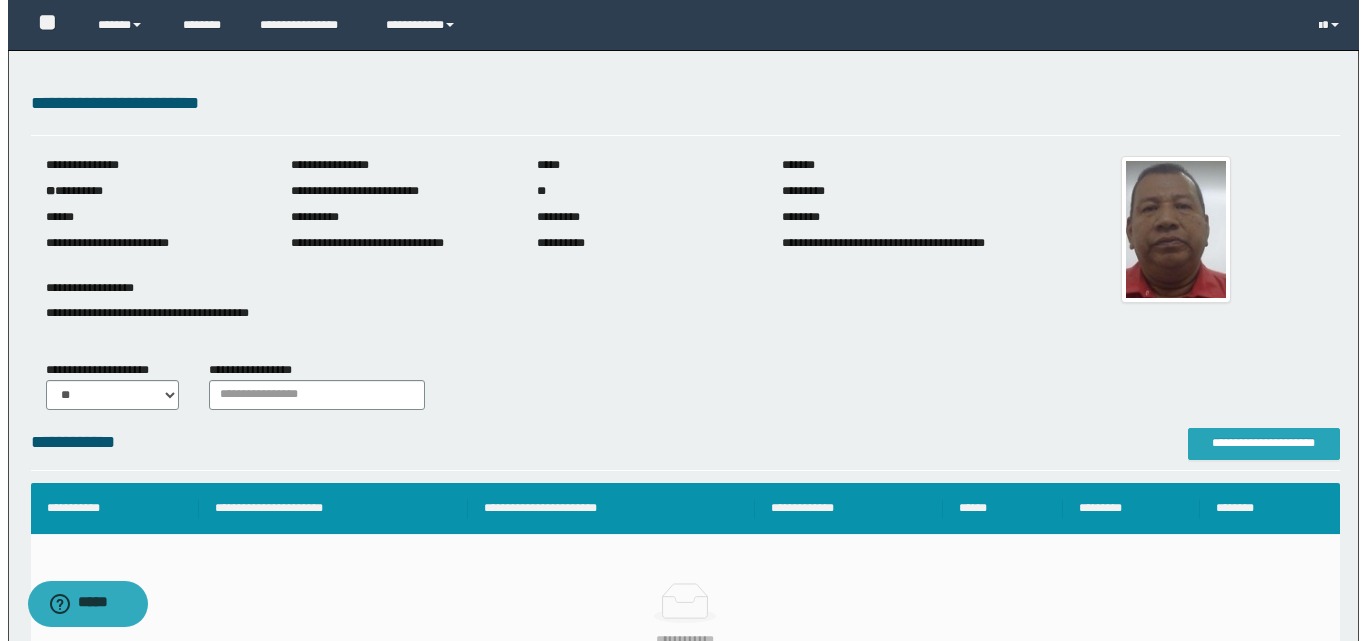 scroll, scrollTop: 0, scrollLeft: 0, axis: both 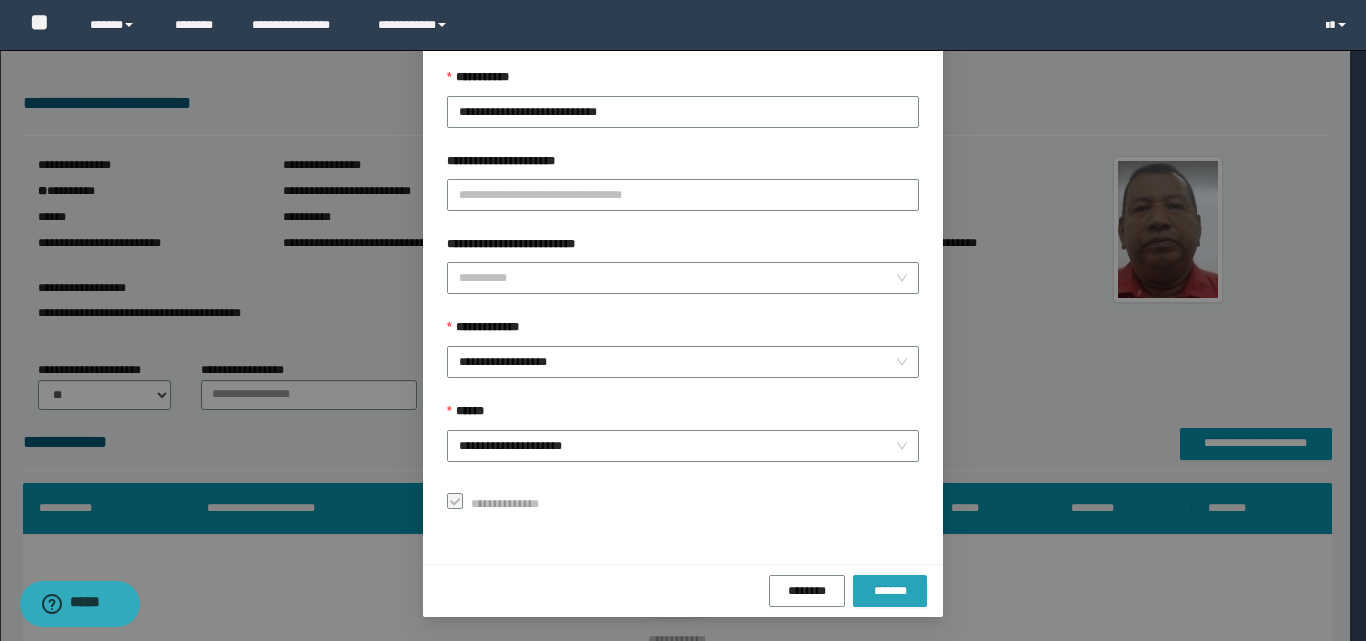 click on "*******" at bounding box center (890, 591) 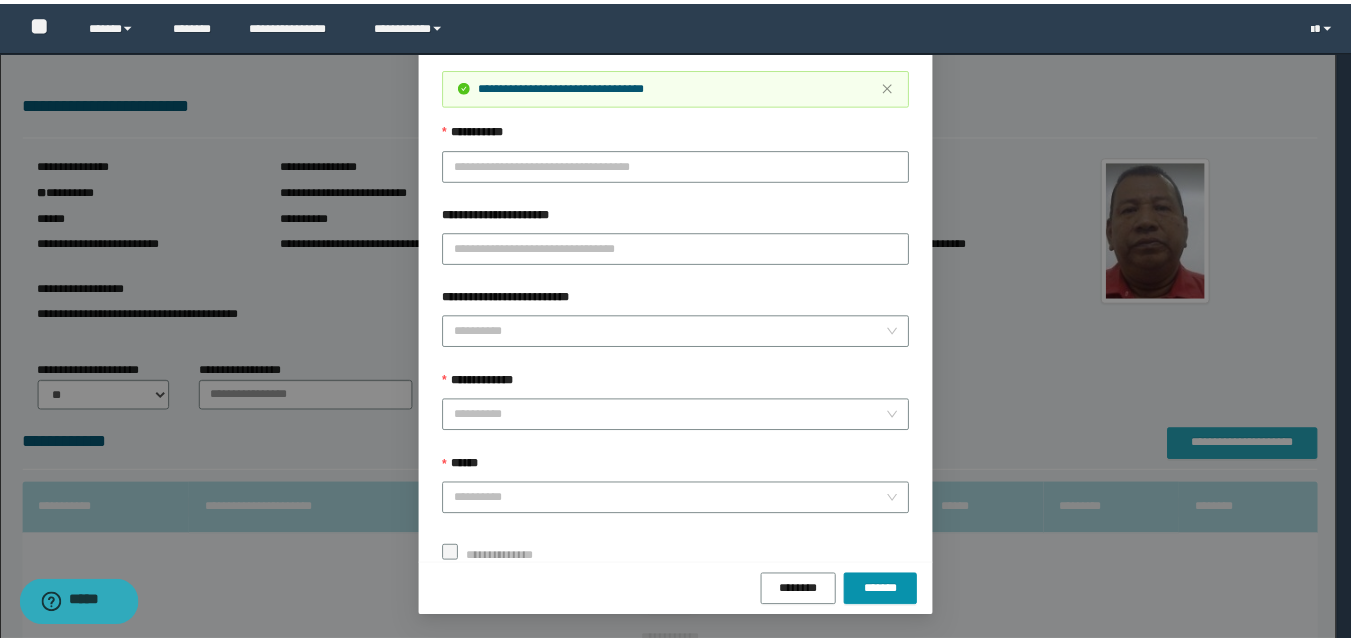 scroll, scrollTop: 0, scrollLeft: 0, axis: both 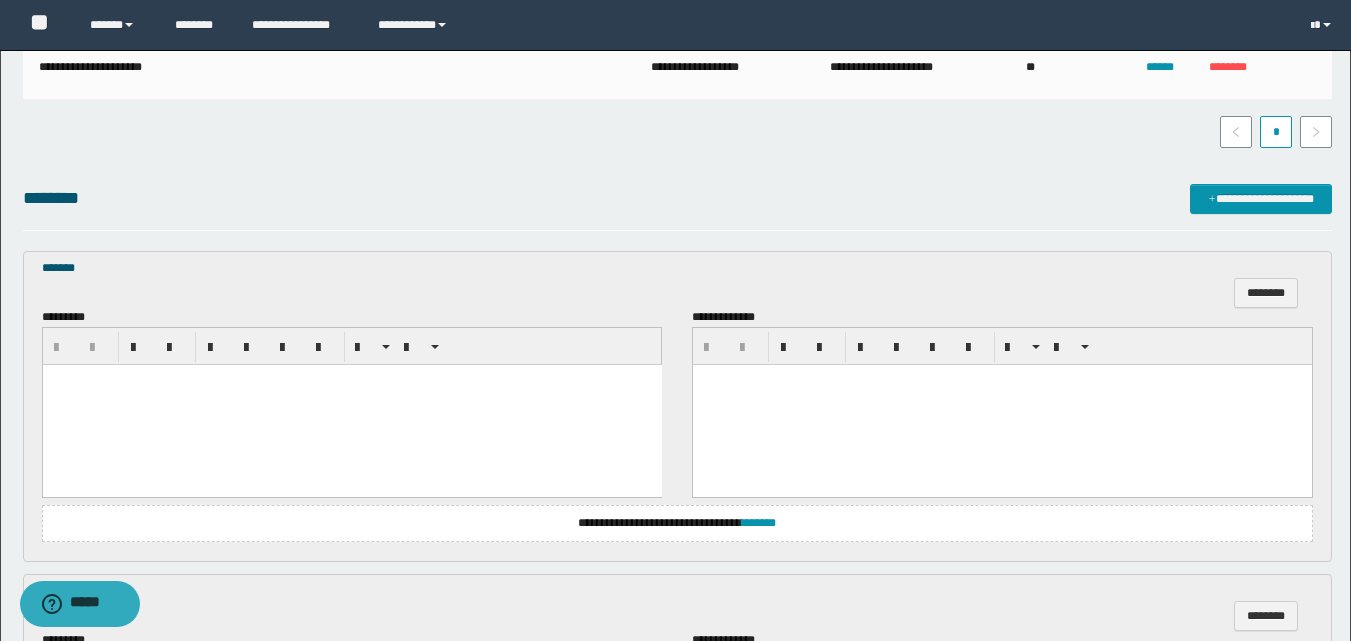 click at bounding box center (351, 405) 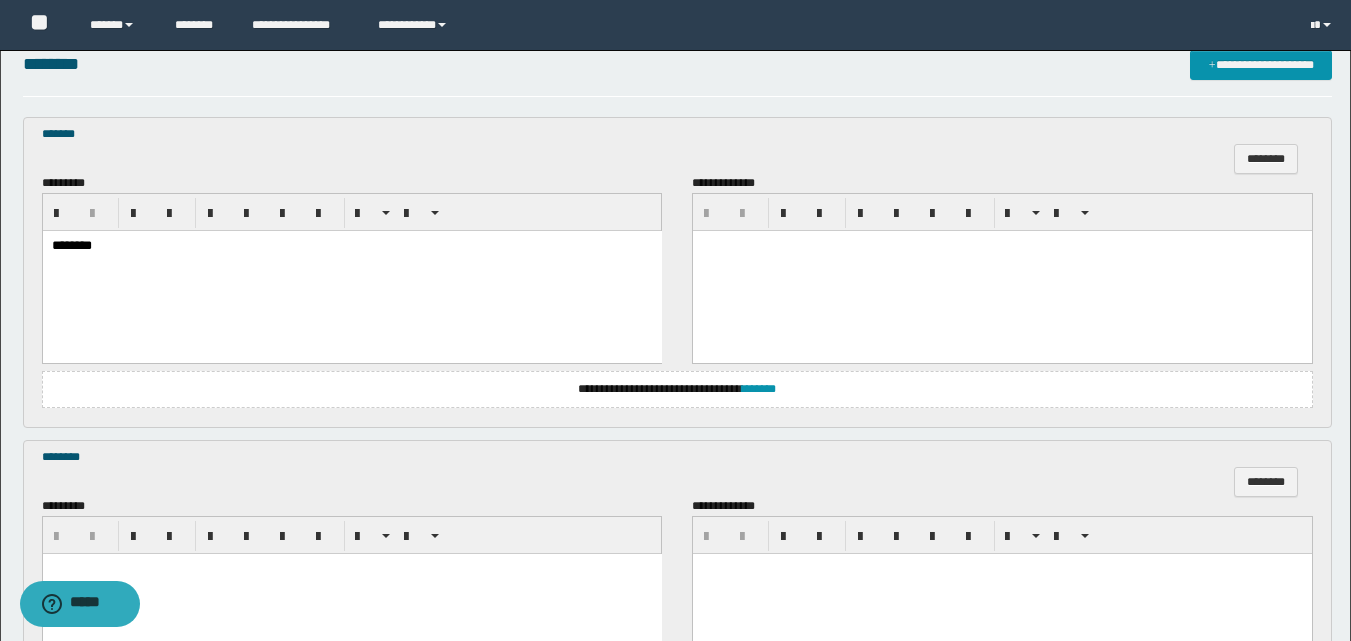 scroll, scrollTop: 800, scrollLeft: 0, axis: vertical 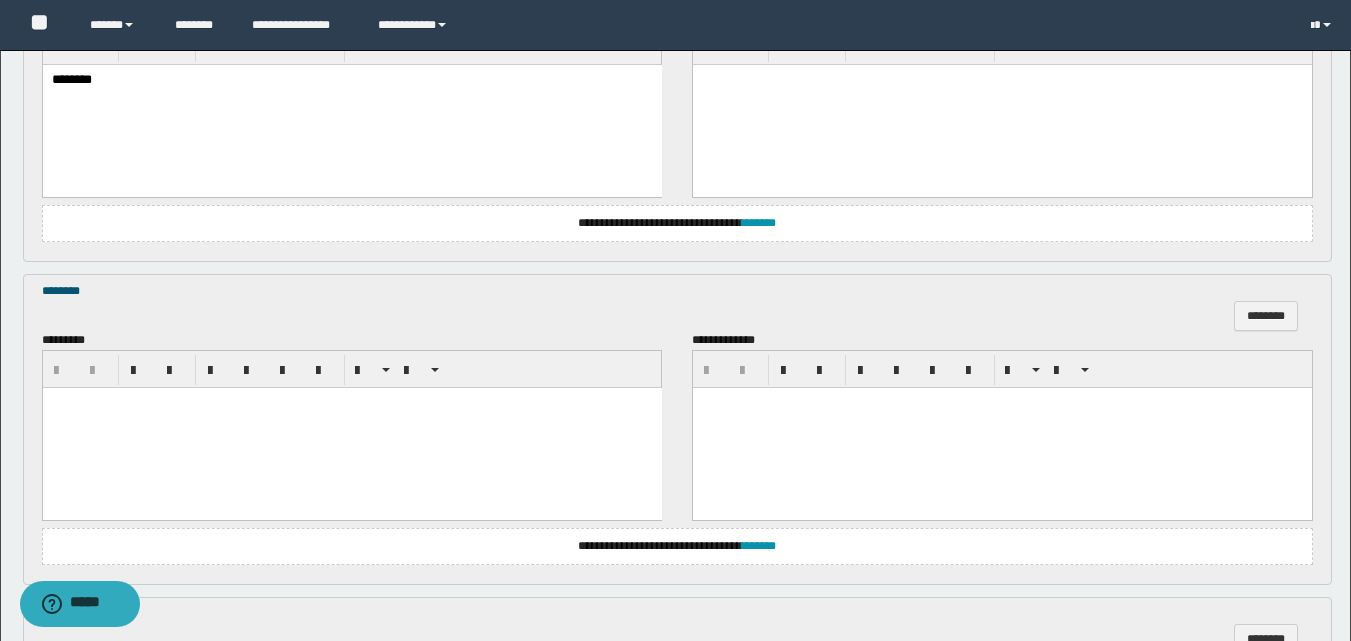 click at bounding box center [351, 427] 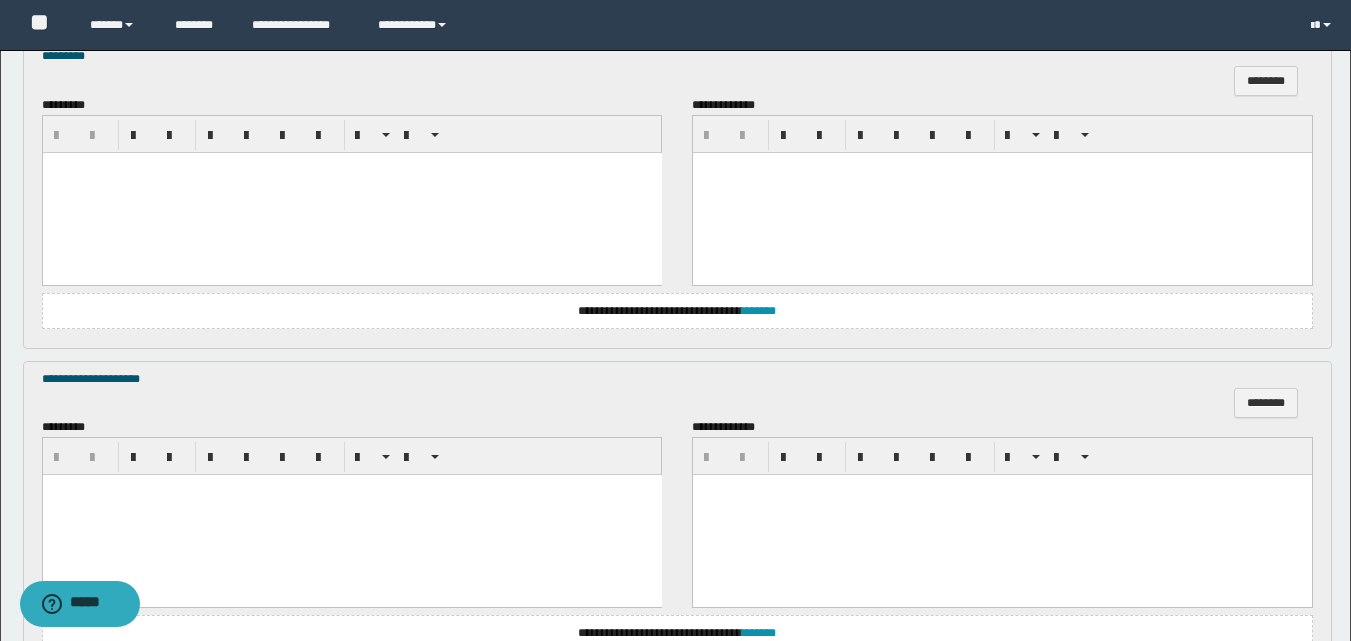 scroll, scrollTop: 1400, scrollLeft: 0, axis: vertical 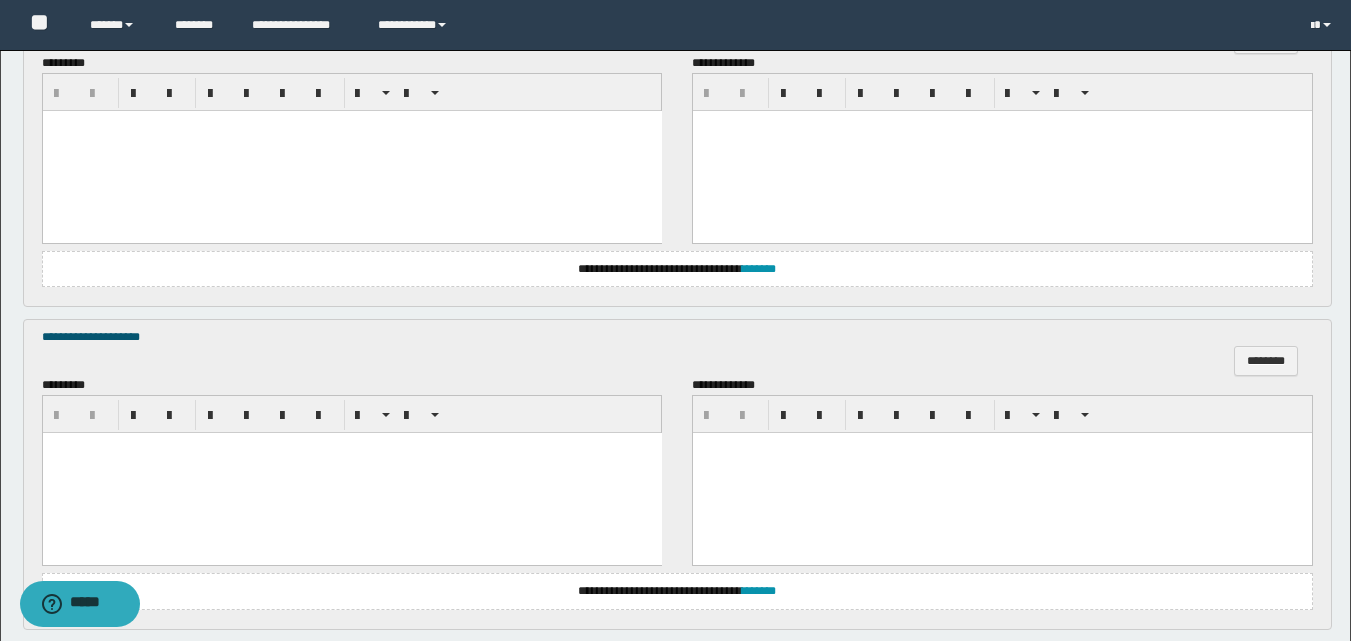 click at bounding box center [351, 150] 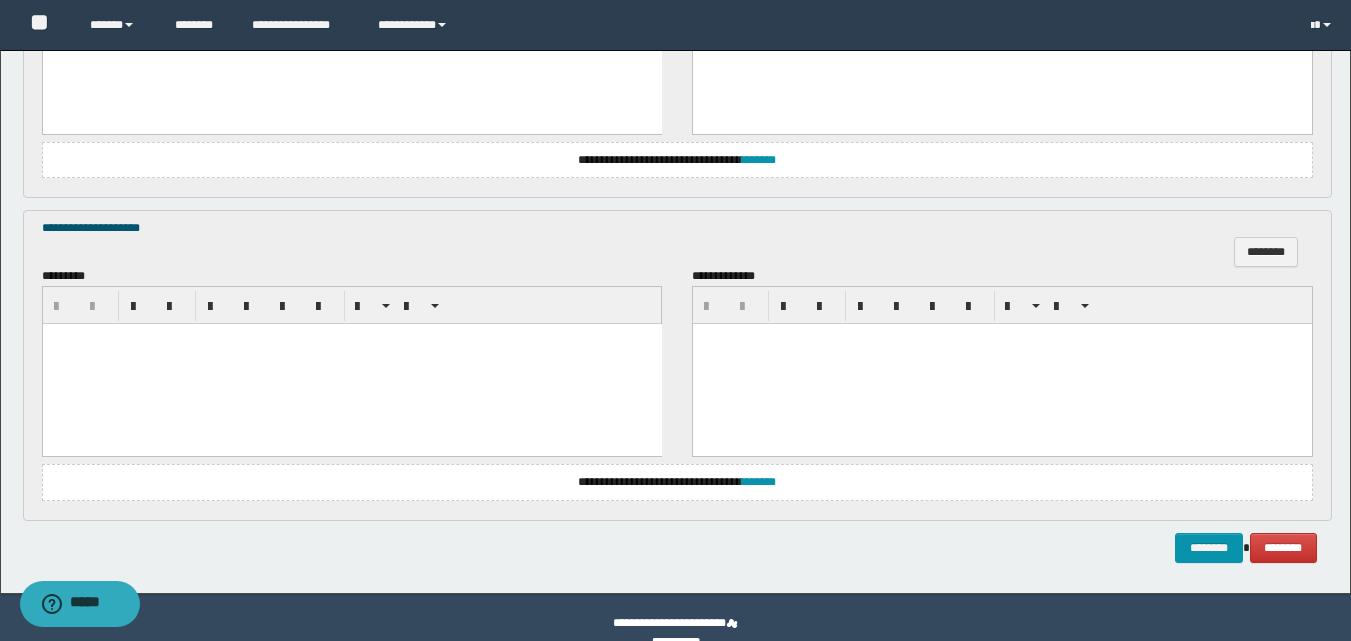 scroll, scrollTop: 1540, scrollLeft: 0, axis: vertical 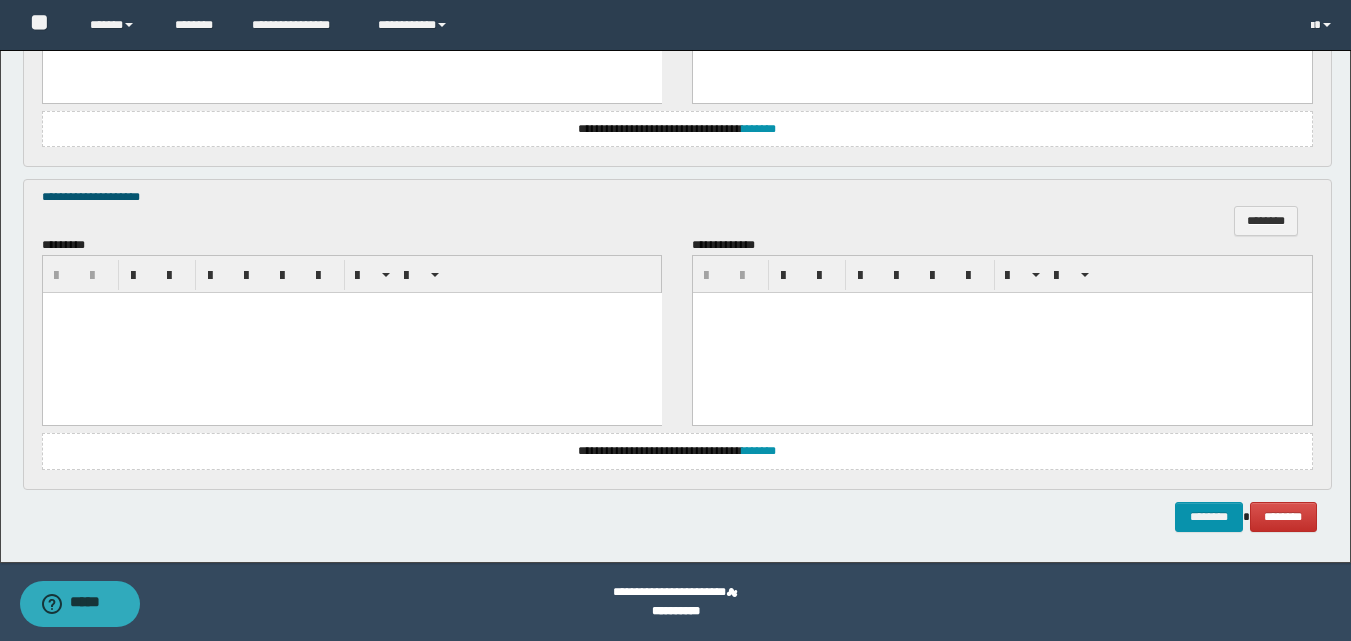click at bounding box center (351, 333) 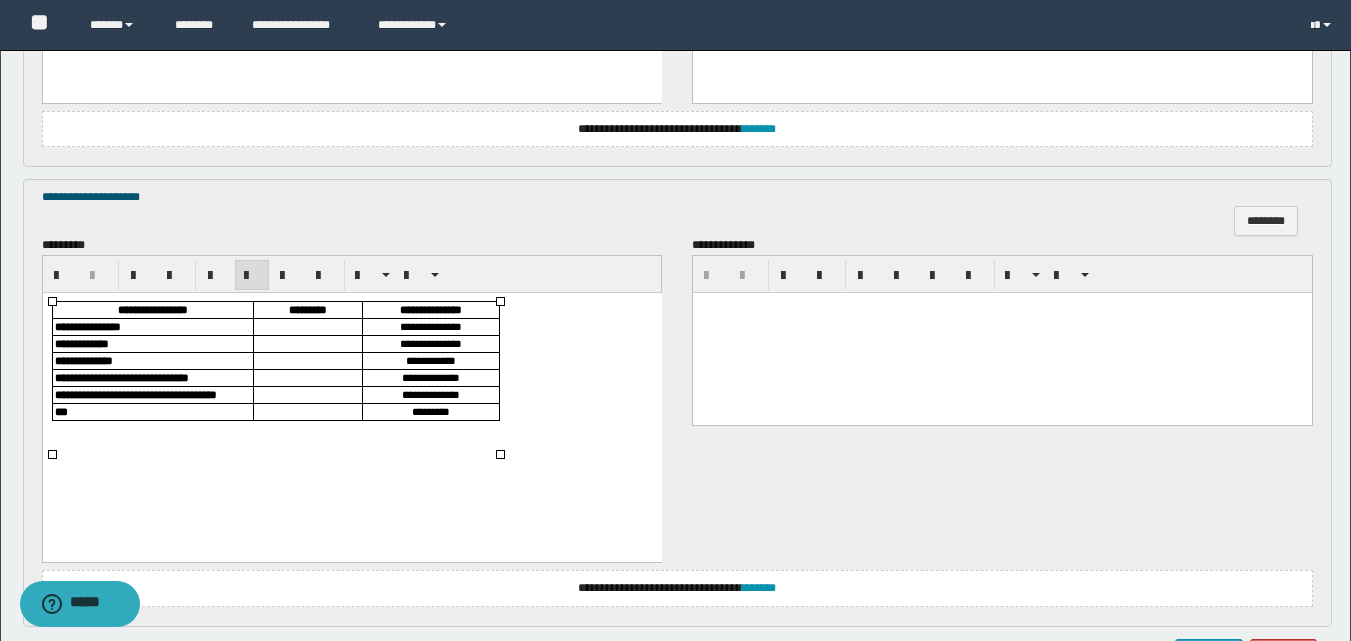 click at bounding box center [307, 327] 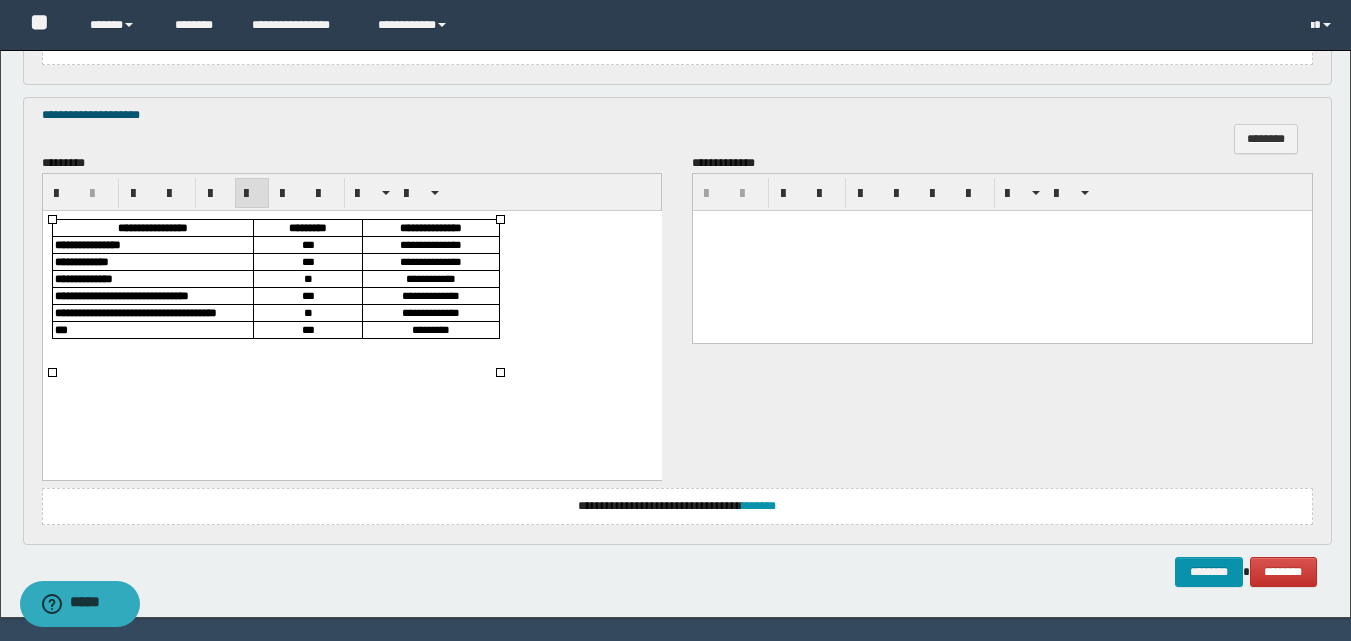 scroll, scrollTop: 1677, scrollLeft: 0, axis: vertical 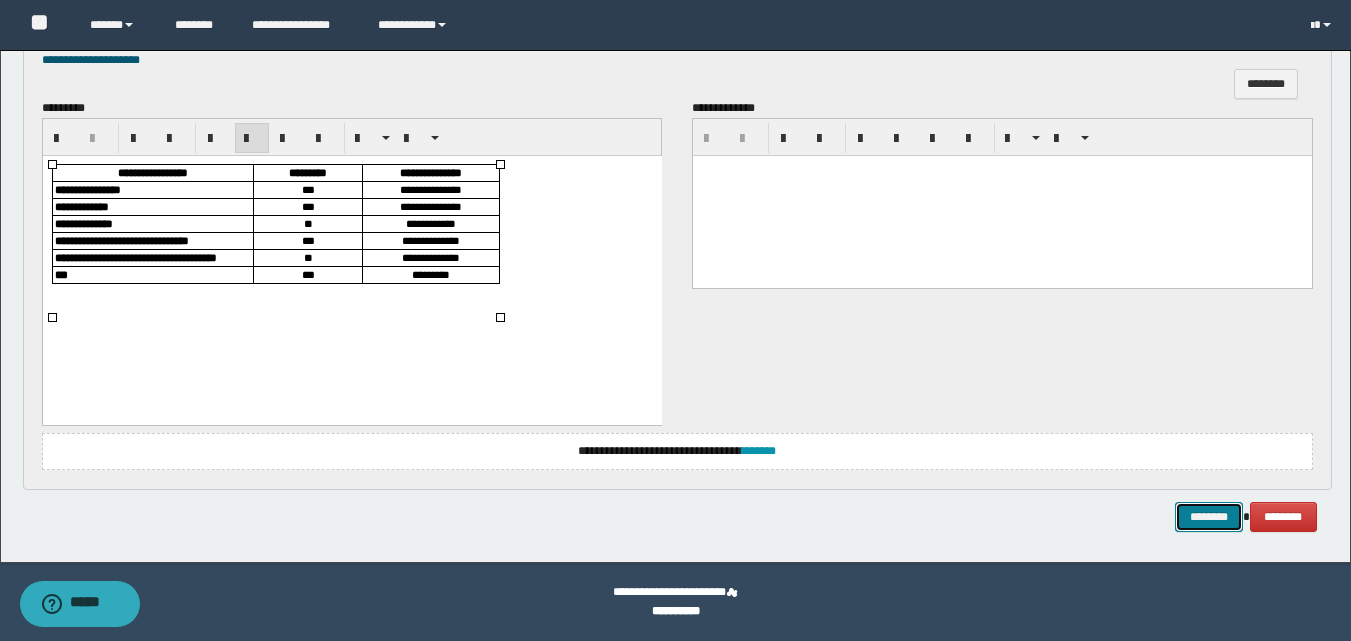 click on "********" at bounding box center [1209, 517] 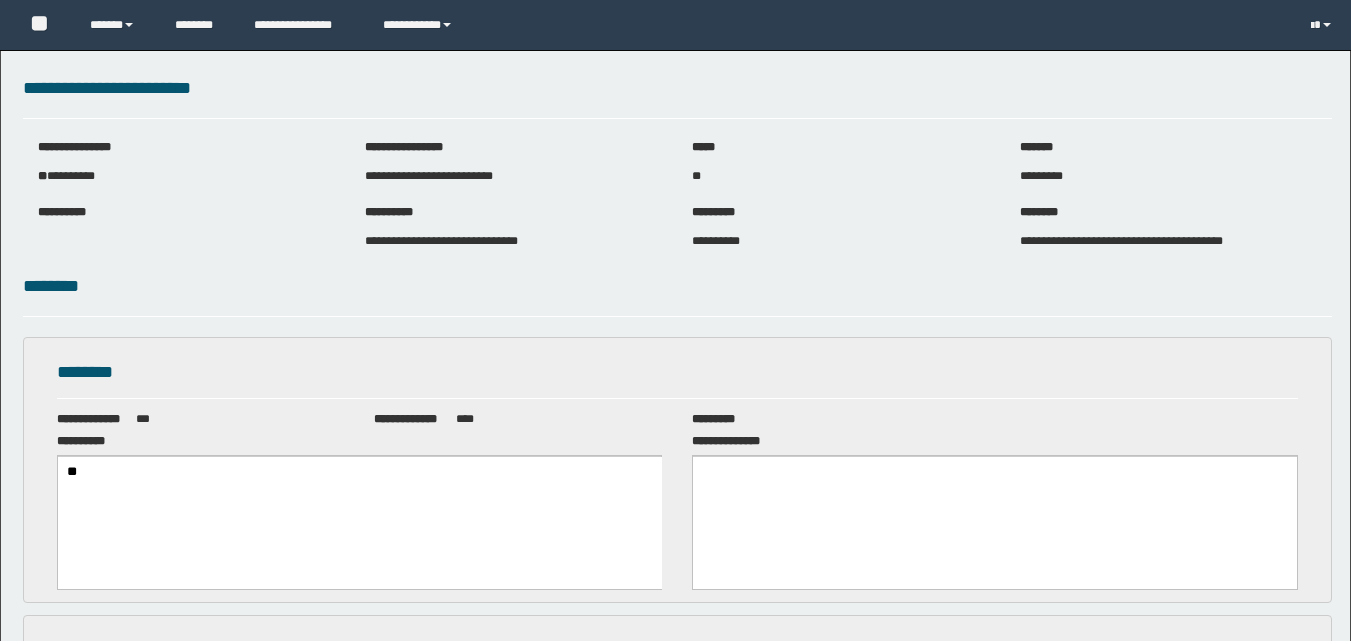 scroll, scrollTop: 0, scrollLeft: 0, axis: both 